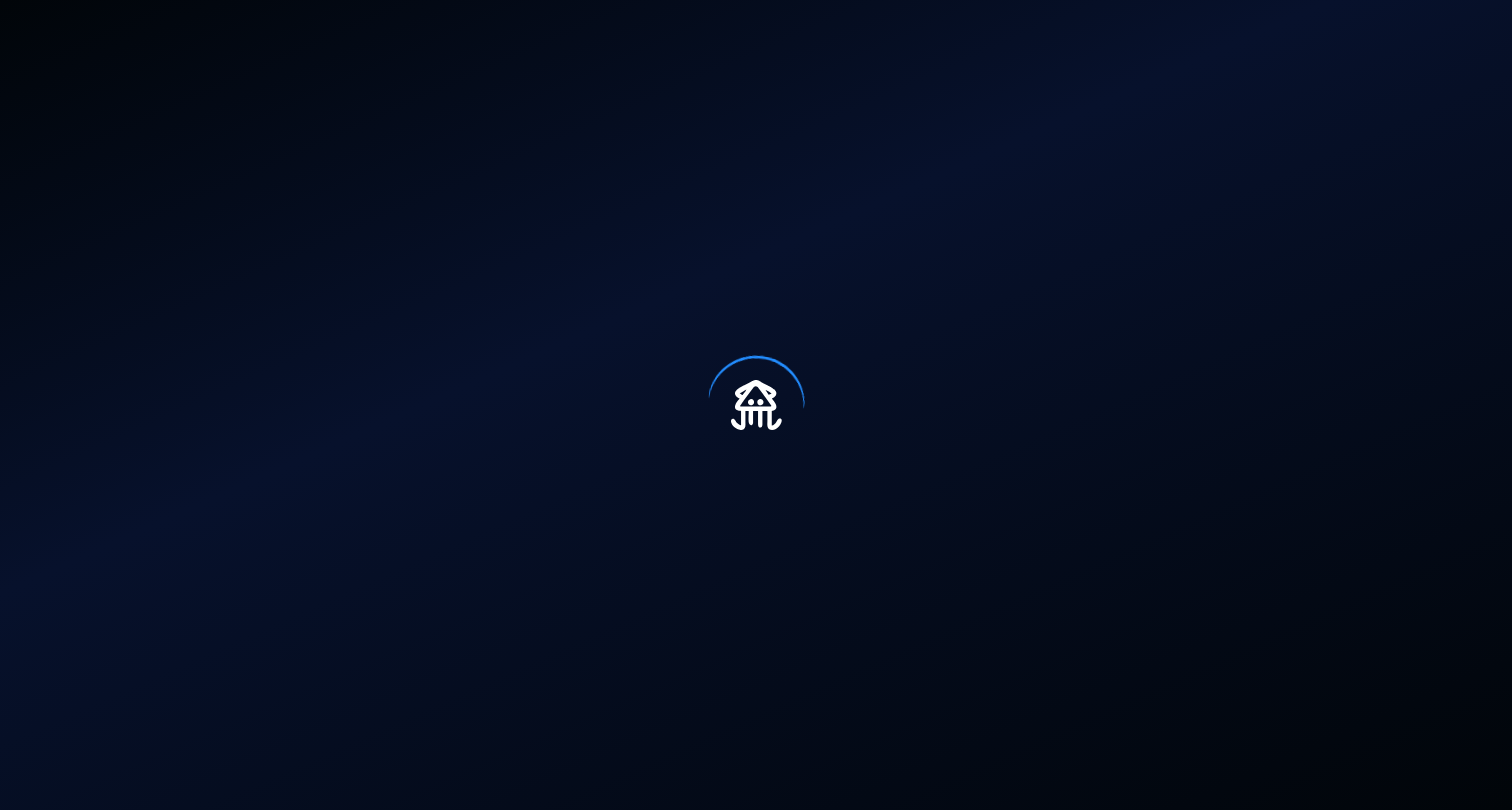 scroll, scrollTop: 0, scrollLeft: 0, axis: both 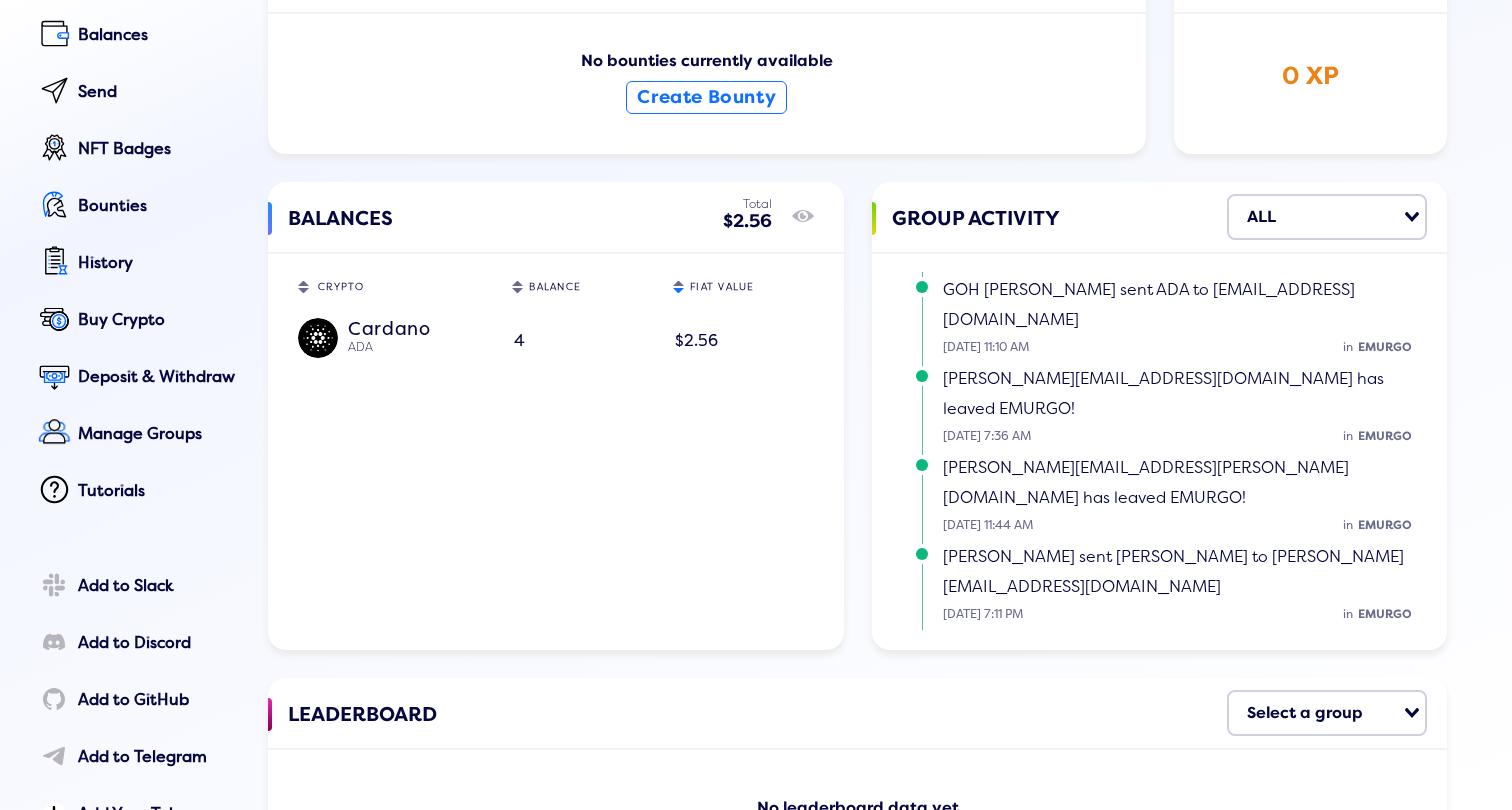 click on "[PERSON_NAME] sent ADA to [EMAIL_ADDRESS][DOMAIN_NAME]" at bounding box center [1128, 660] 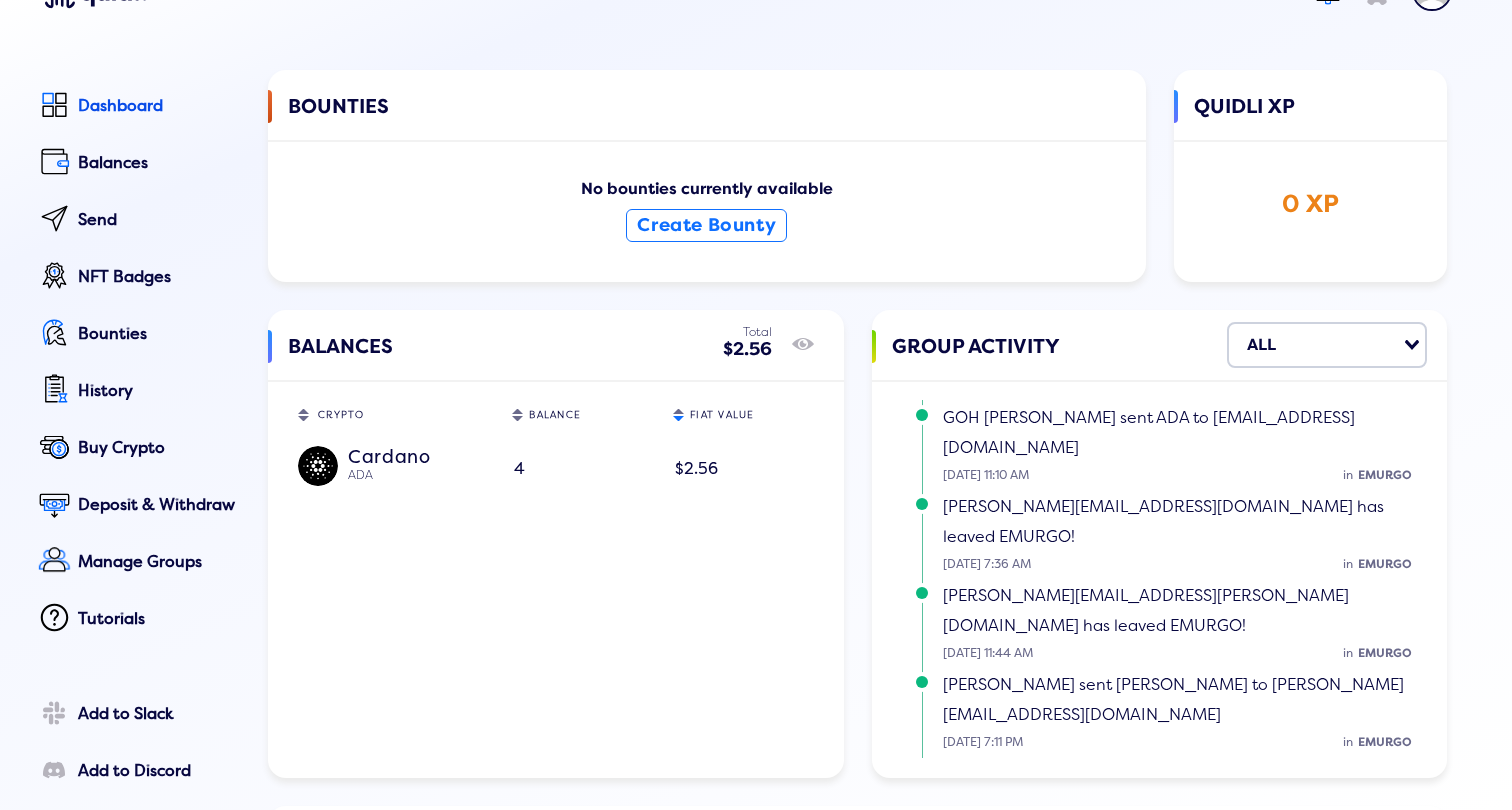 scroll, scrollTop: 92, scrollLeft: 0, axis: vertical 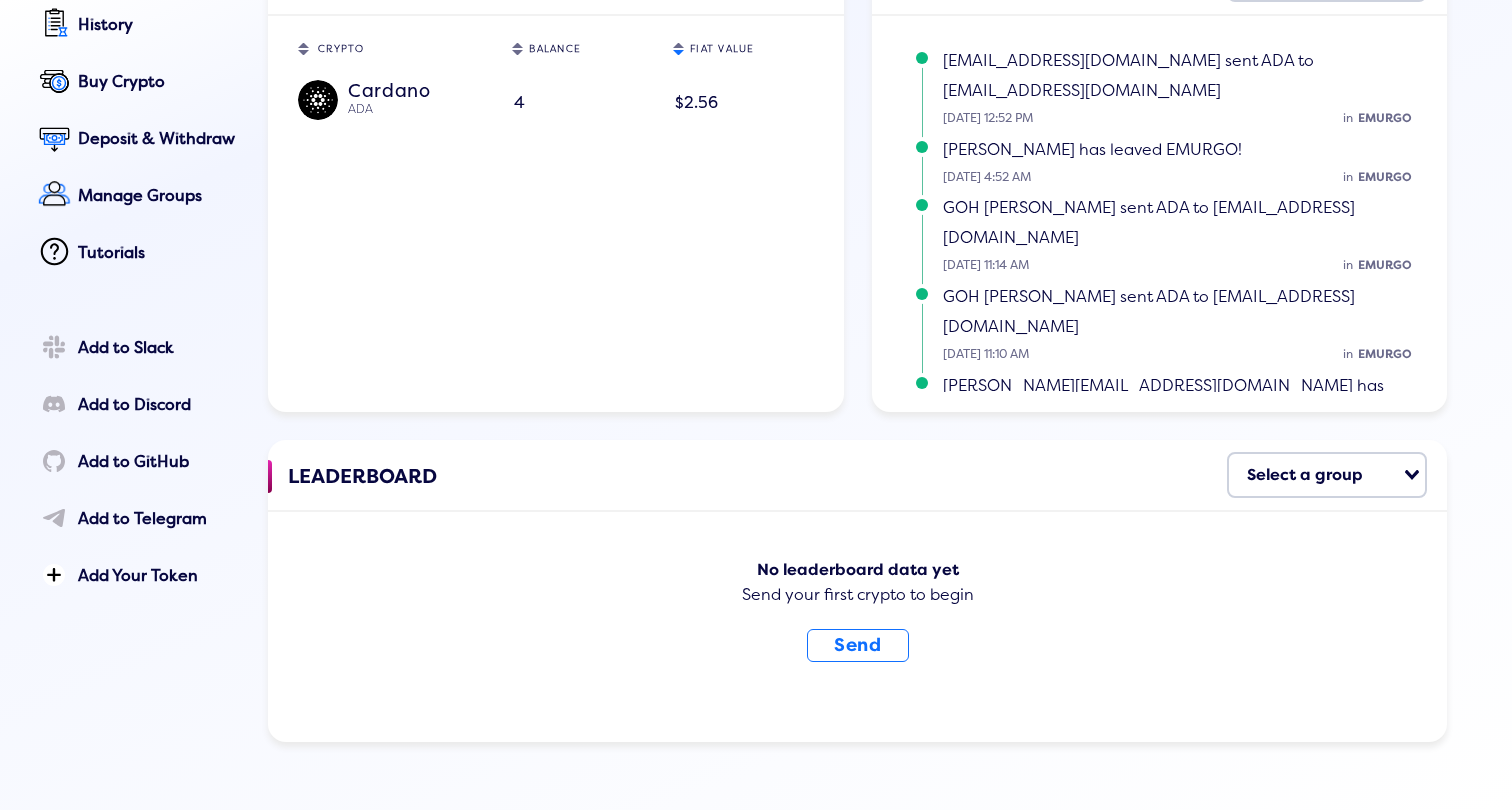 click on "Select a group" at bounding box center [1315, 473] 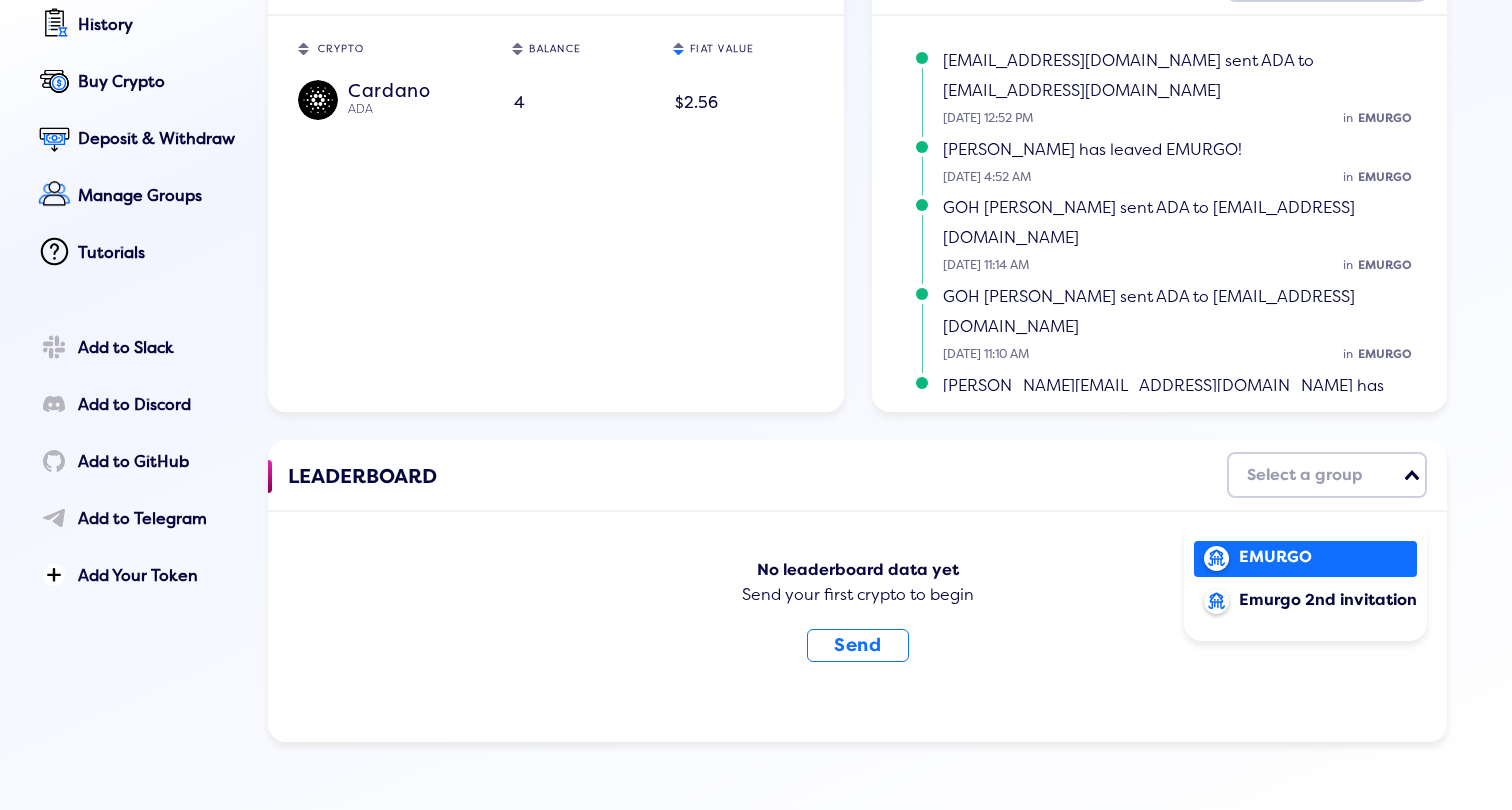 click on "EMURGO" at bounding box center [1328, 557] 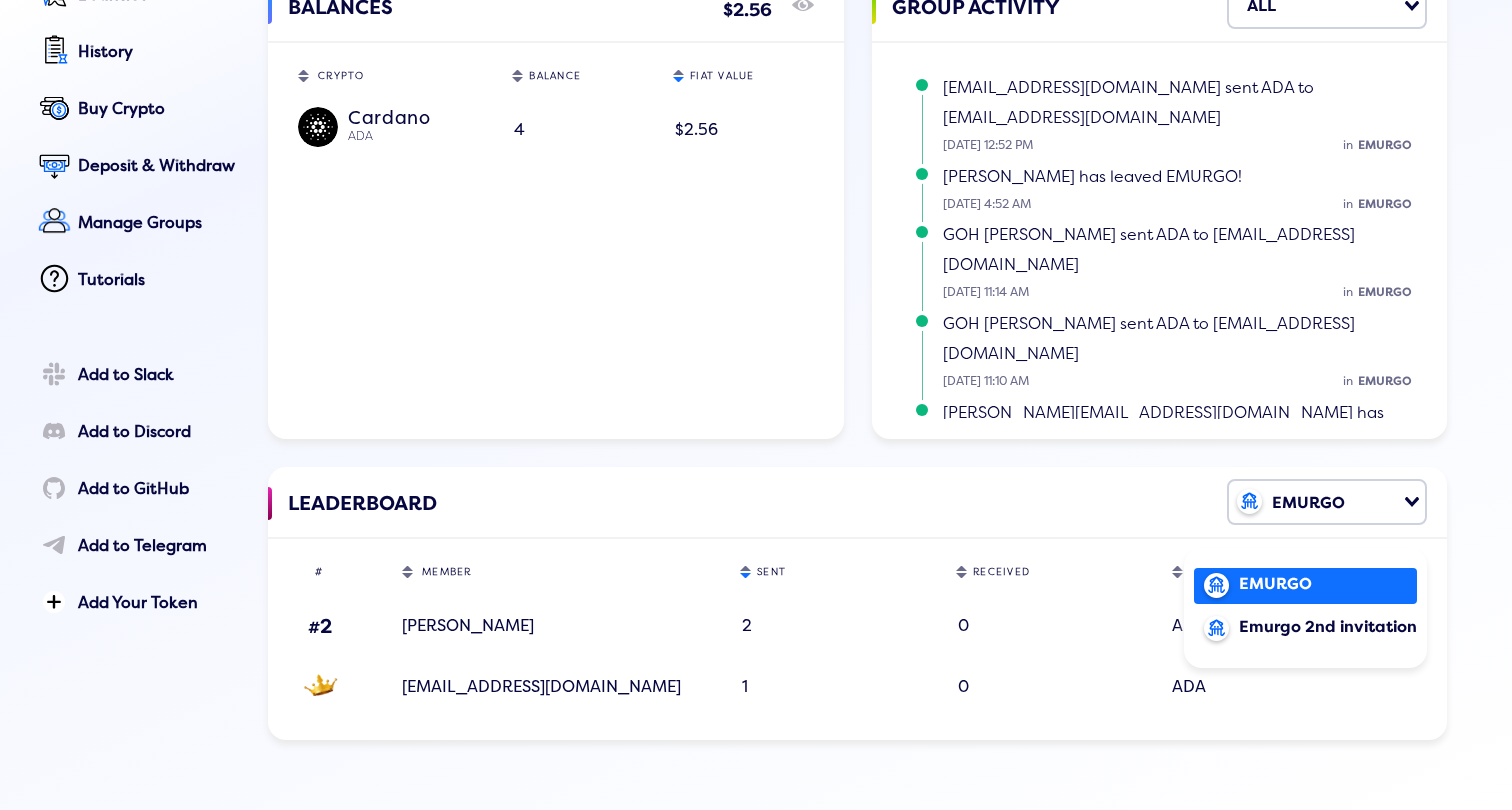 scroll, scrollTop: 384, scrollLeft: 0, axis: vertical 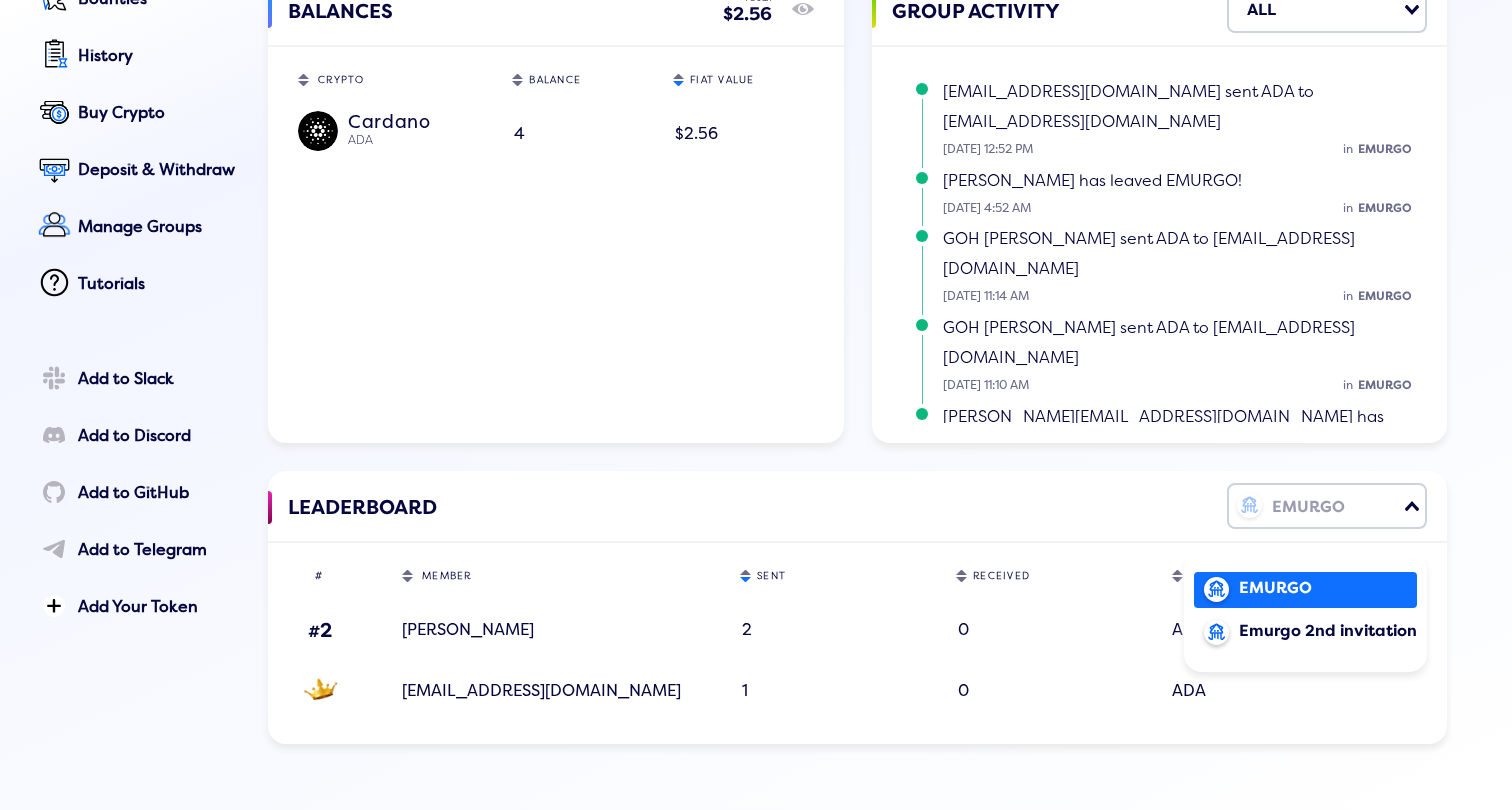 click on "EMURGO" at bounding box center [1315, 504] 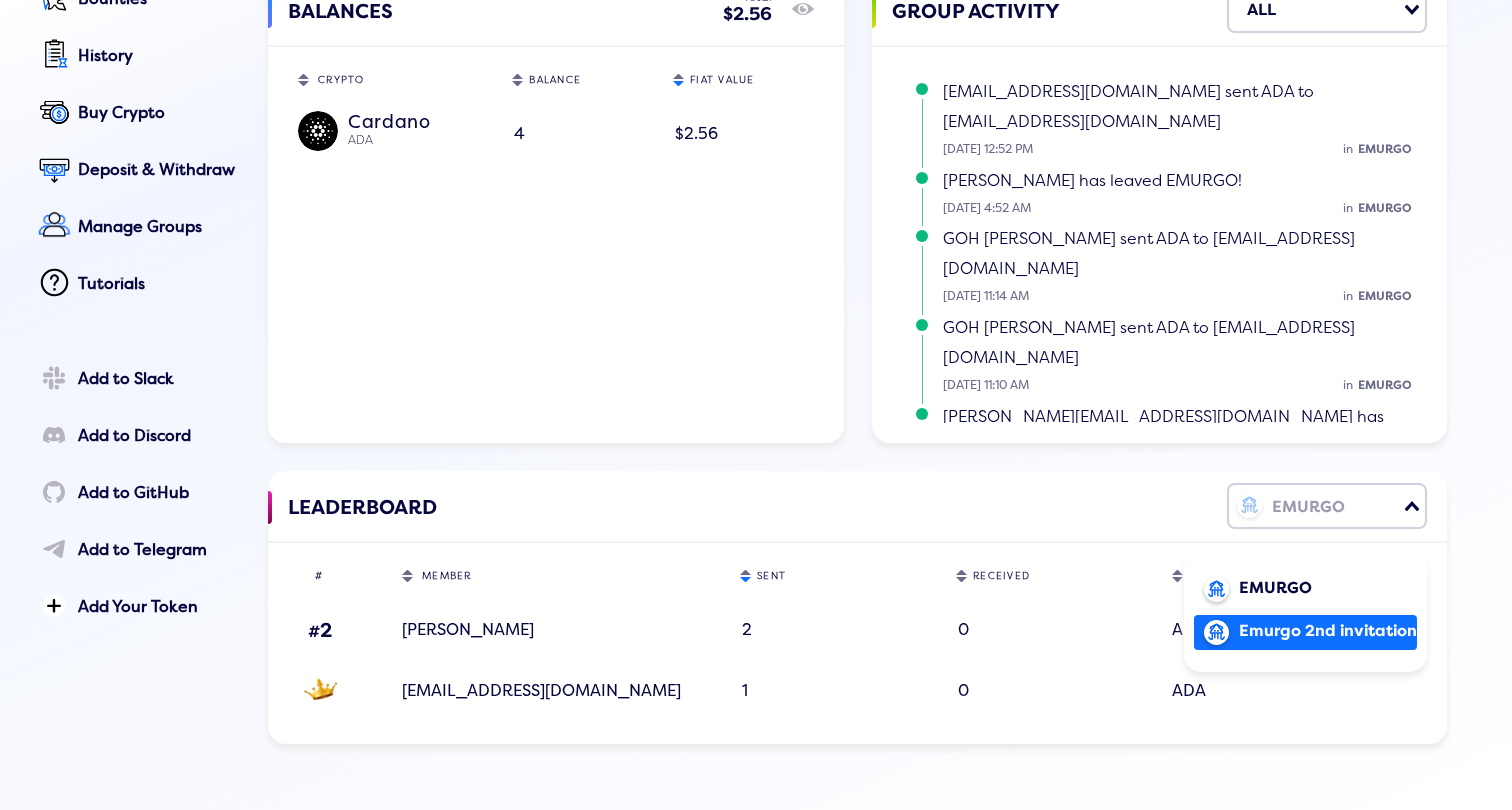 click on "Emurgo 2nd invitation" at bounding box center [1328, 631] 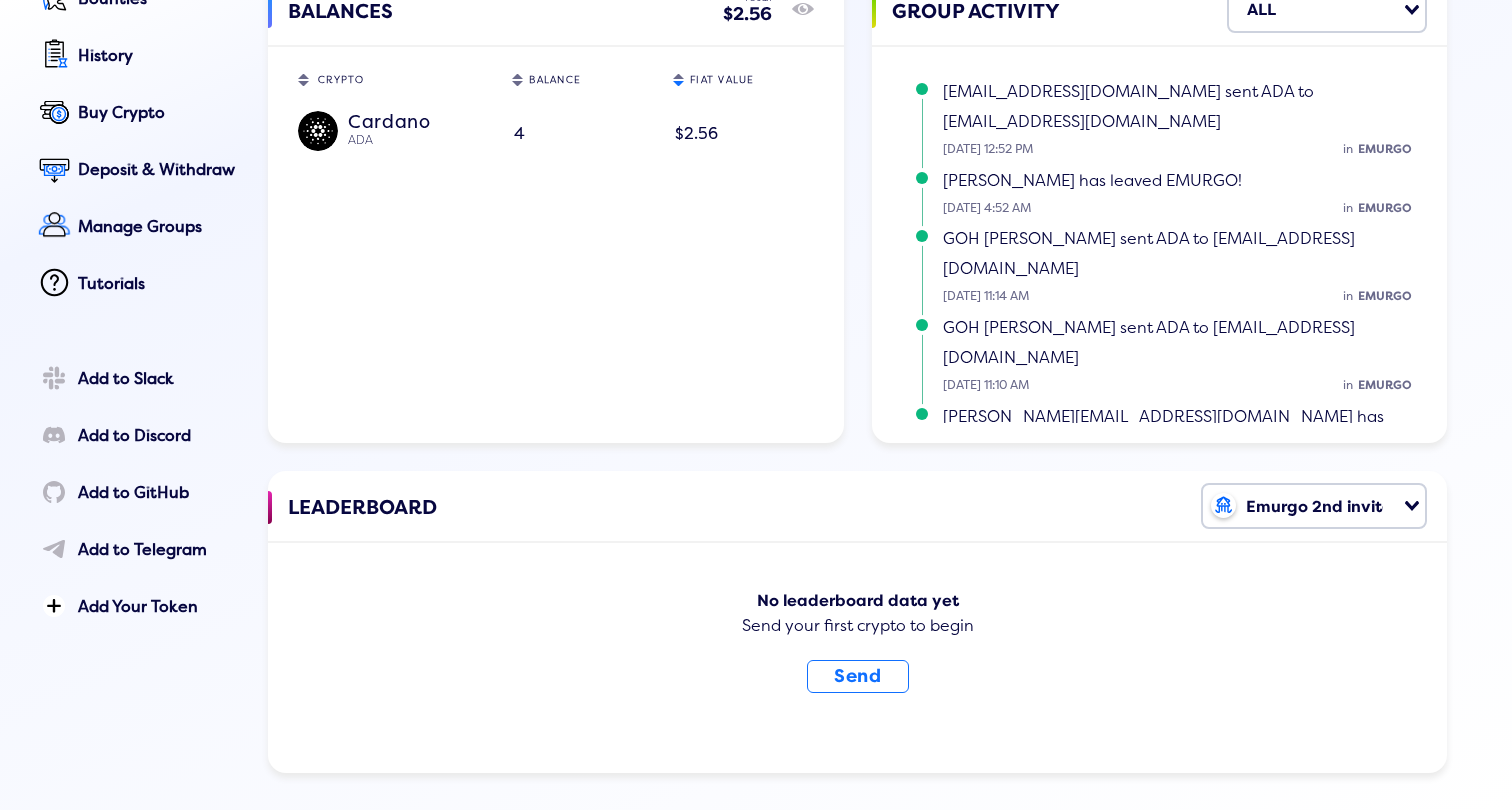click on "Emurgo 2nd invitation" at bounding box center [1302, 504] 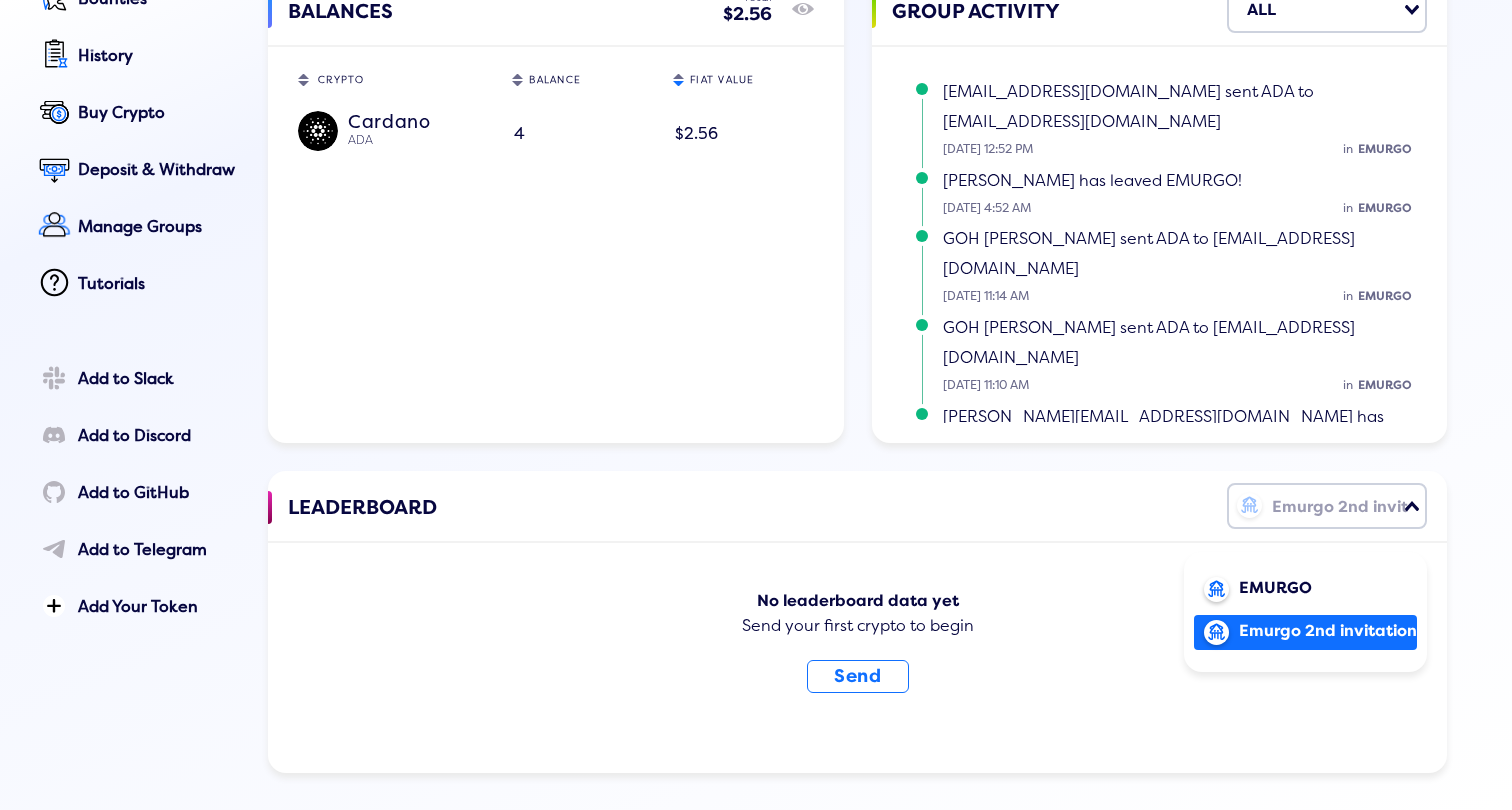 click on "EMURGO" at bounding box center (1328, 588) 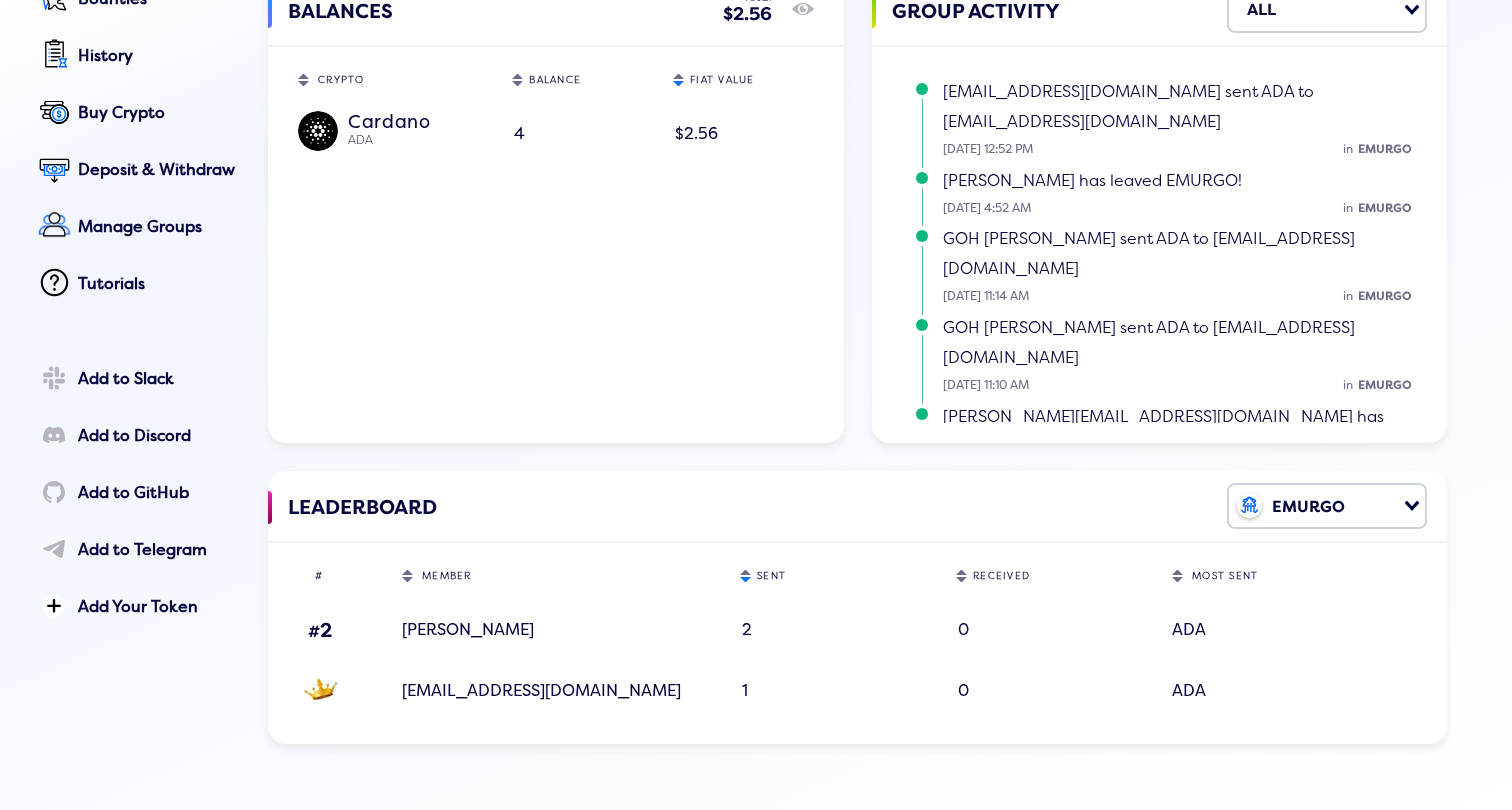 click on "Sort table by MEMBER in descending order" 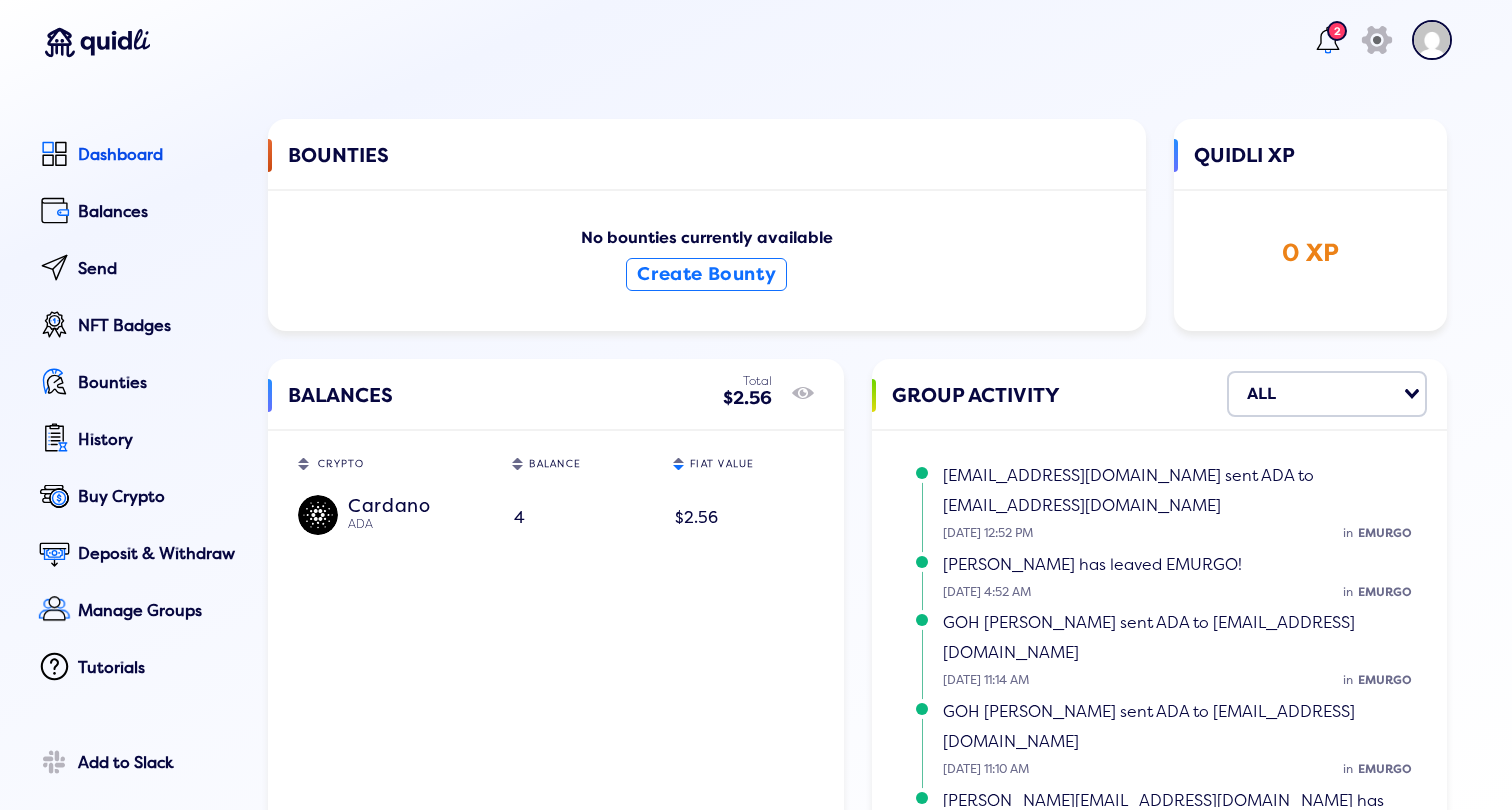 scroll, scrollTop: 0, scrollLeft: 0, axis: both 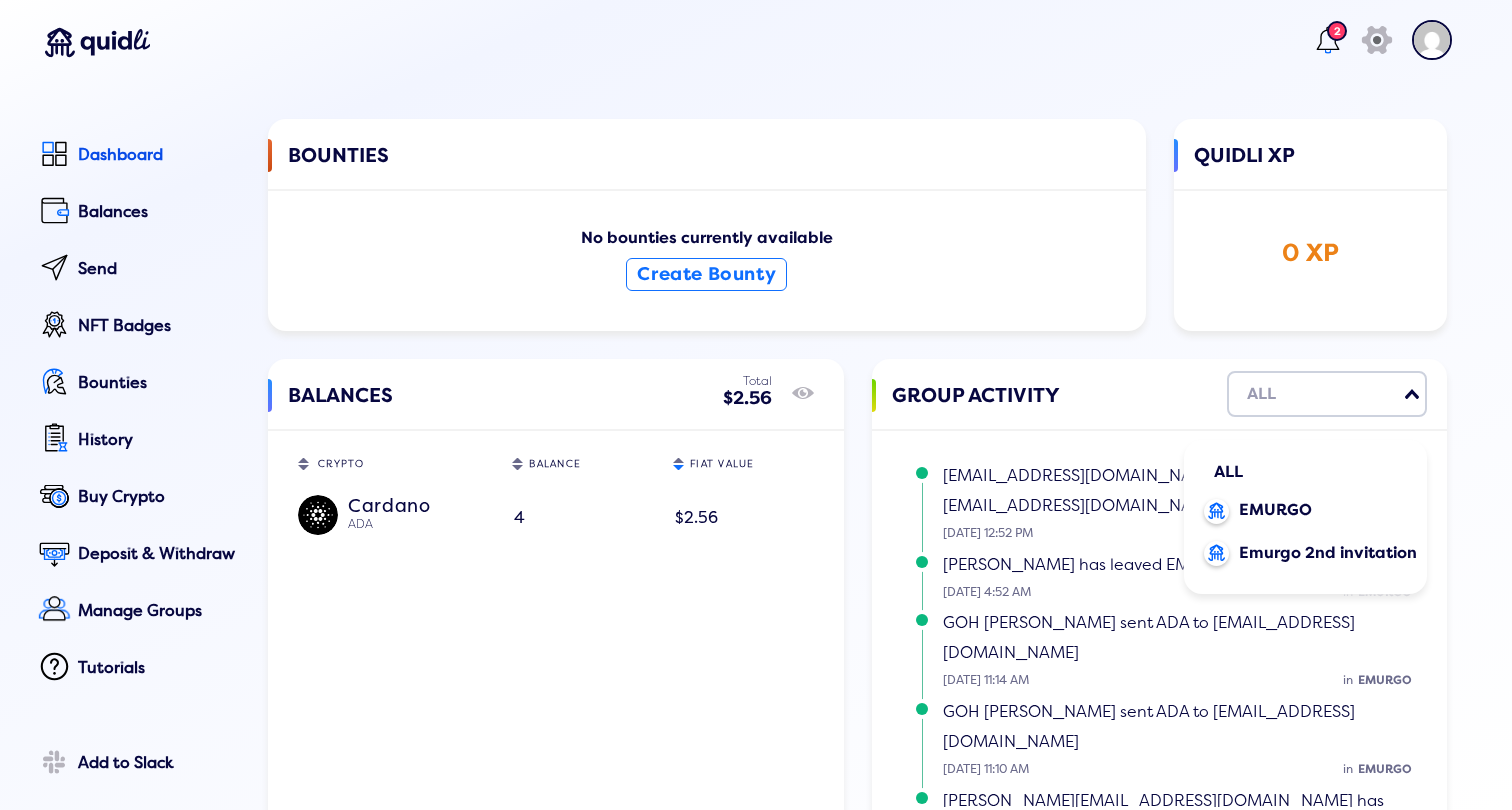 click on "GROUP ACTIVITY" at bounding box center (976, 409) 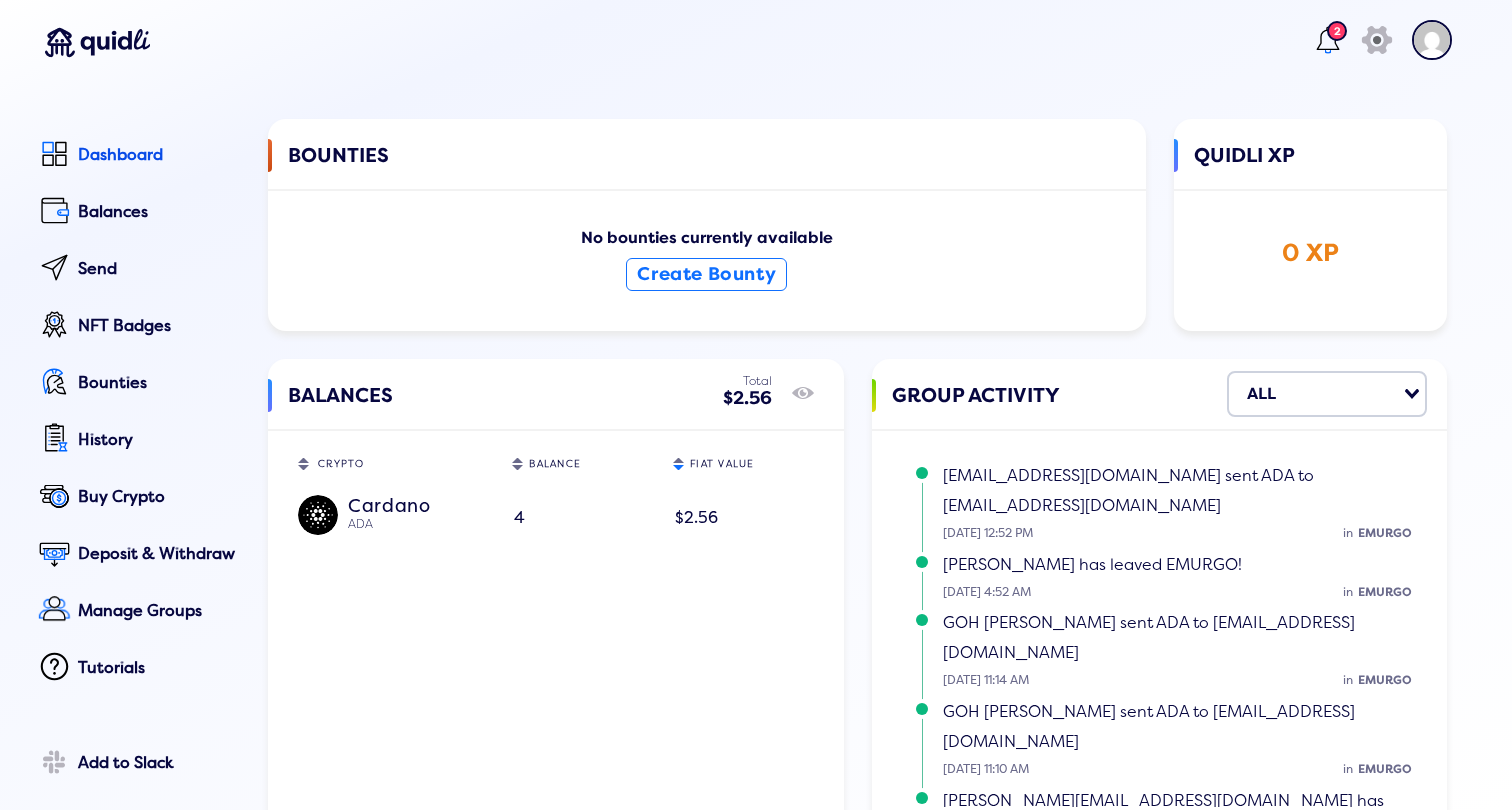 click 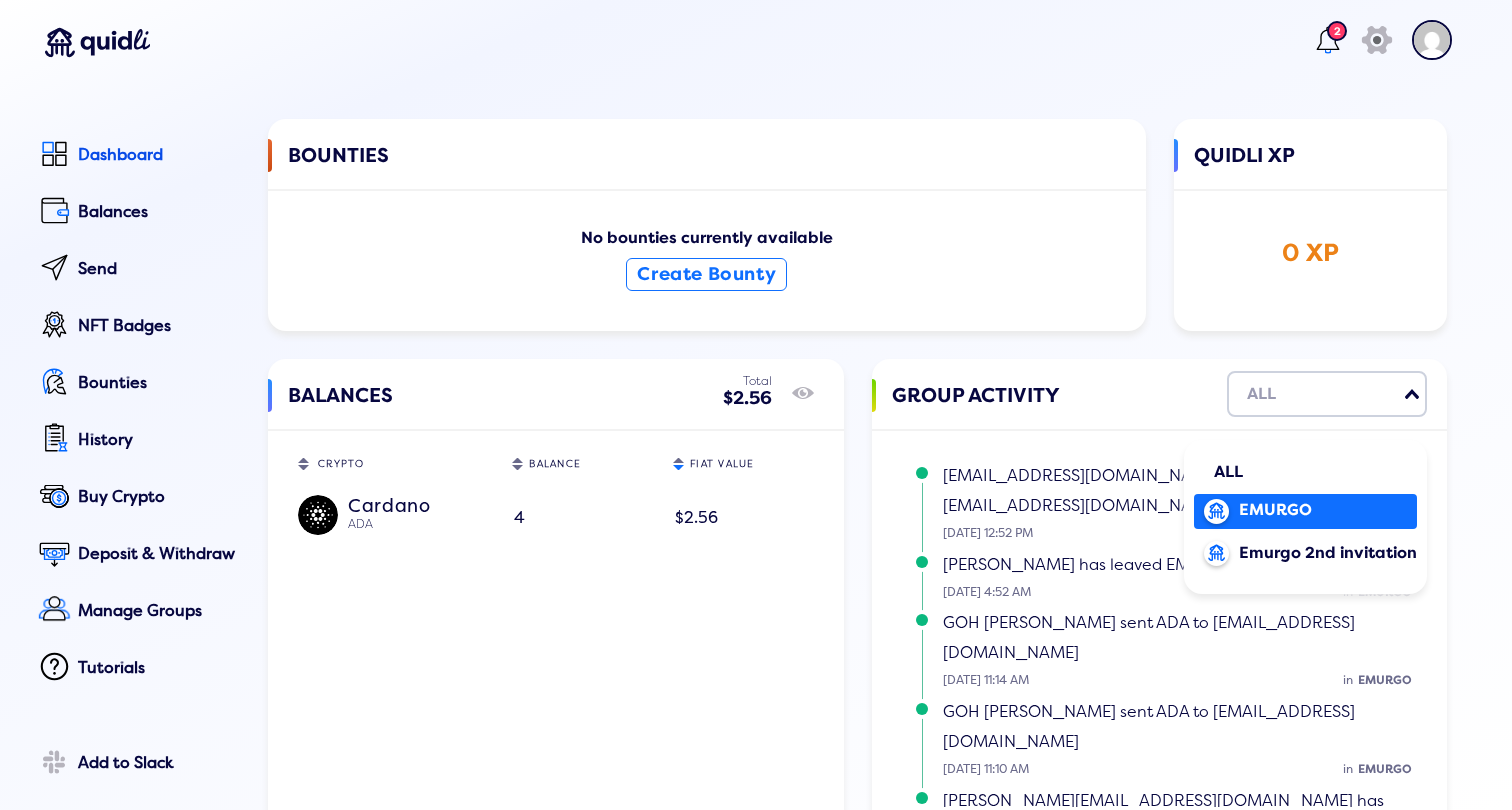 click on "EMURGO" at bounding box center (1328, 510) 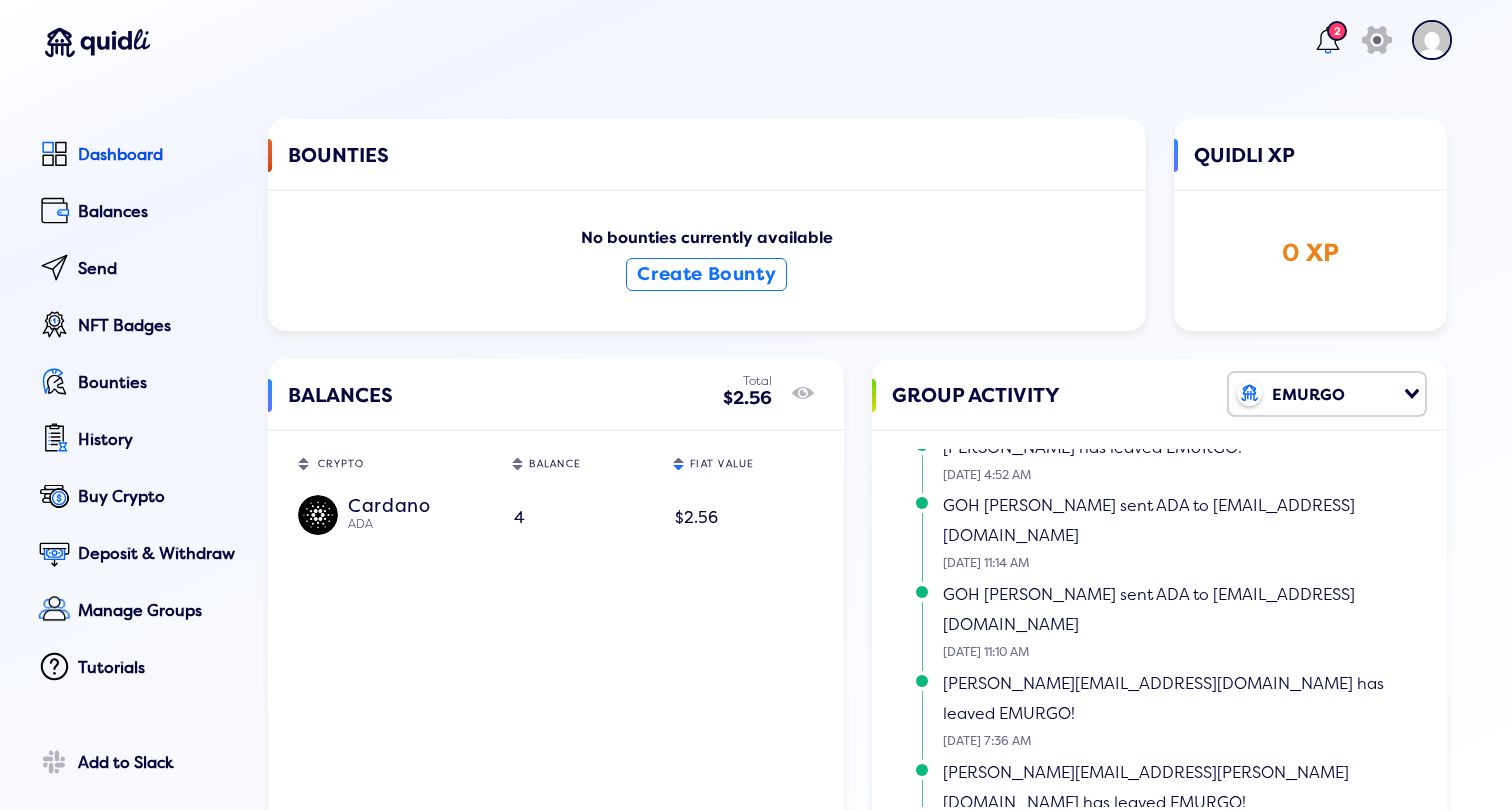 scroll, scrollTop: 110, scrollLeft: 0, axis: vertical 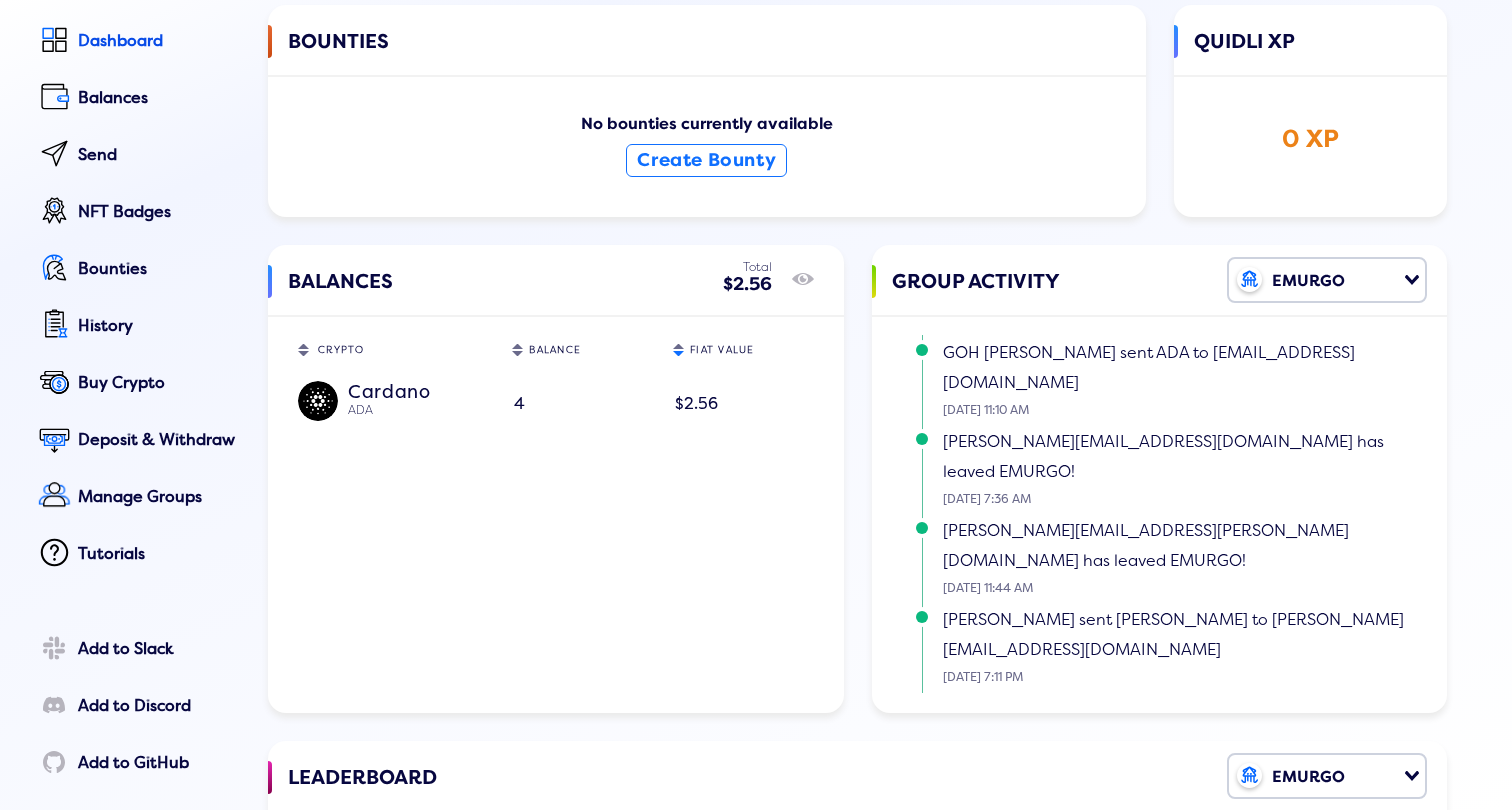 click on "[PERSON_NAME]" at bounding box center [394, 400] 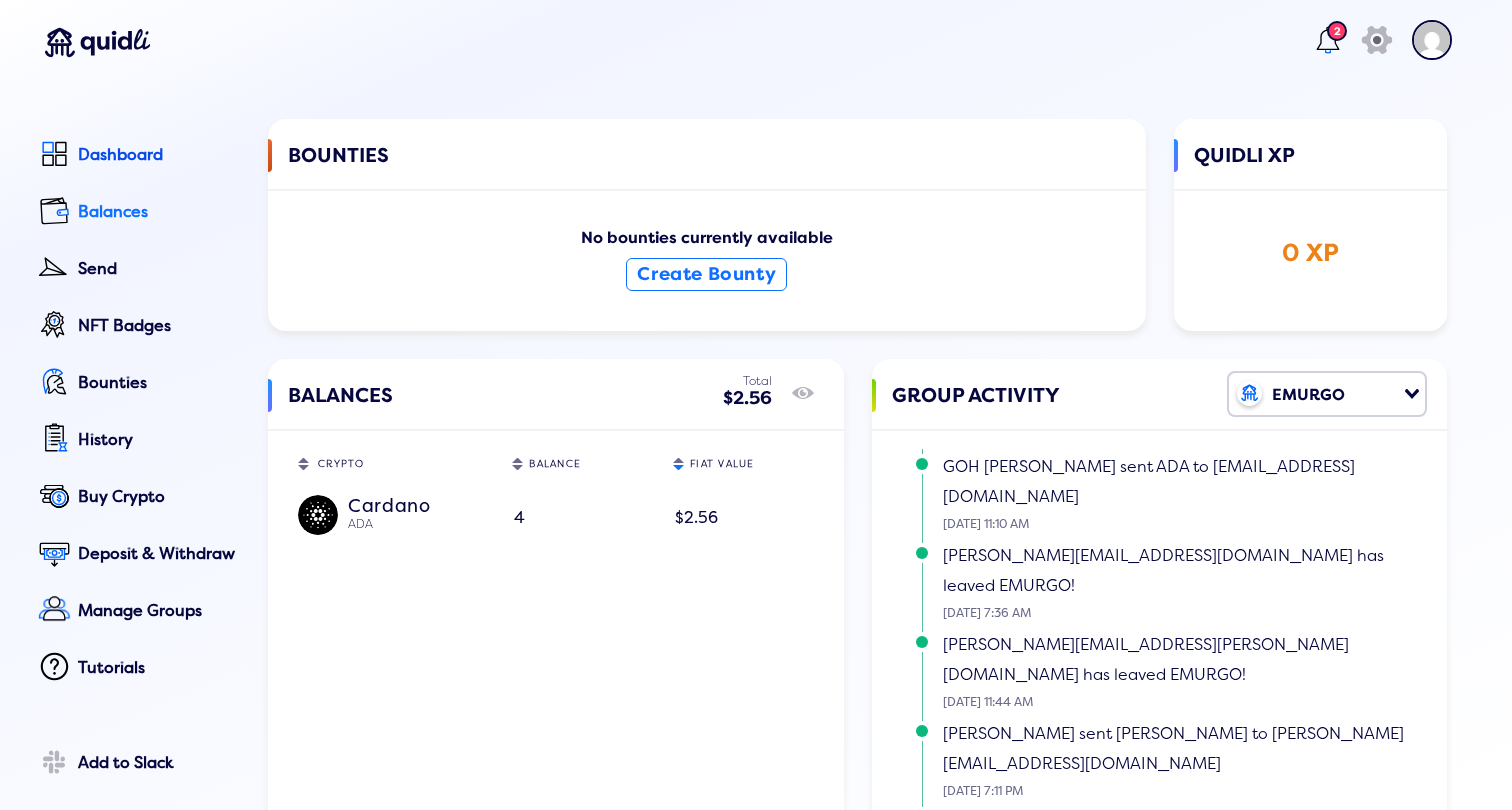 scroll, scrollTop: 0, scrollLeft: 0, axis: both 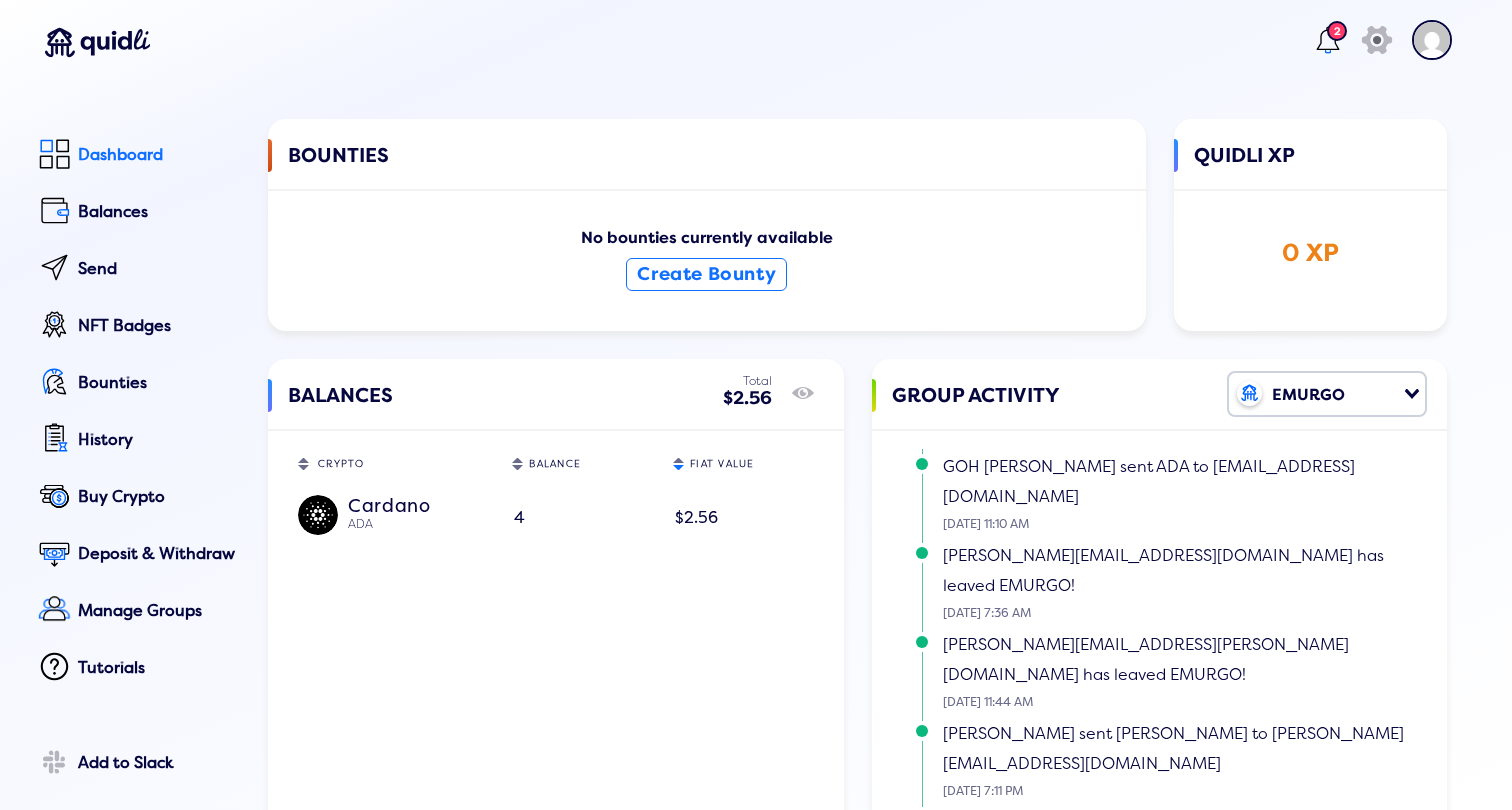 click on "Dashboard" 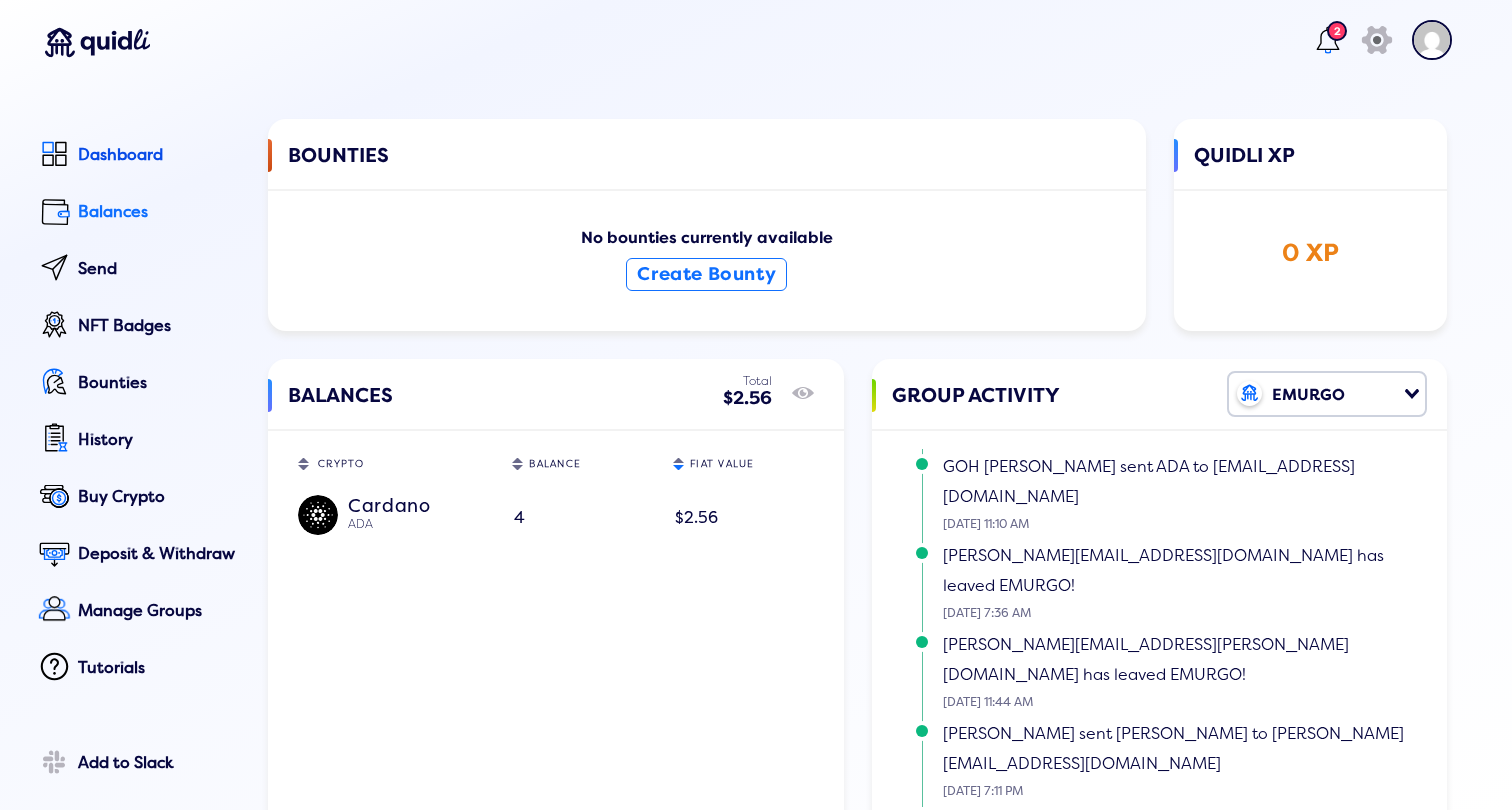 click on "Balances" 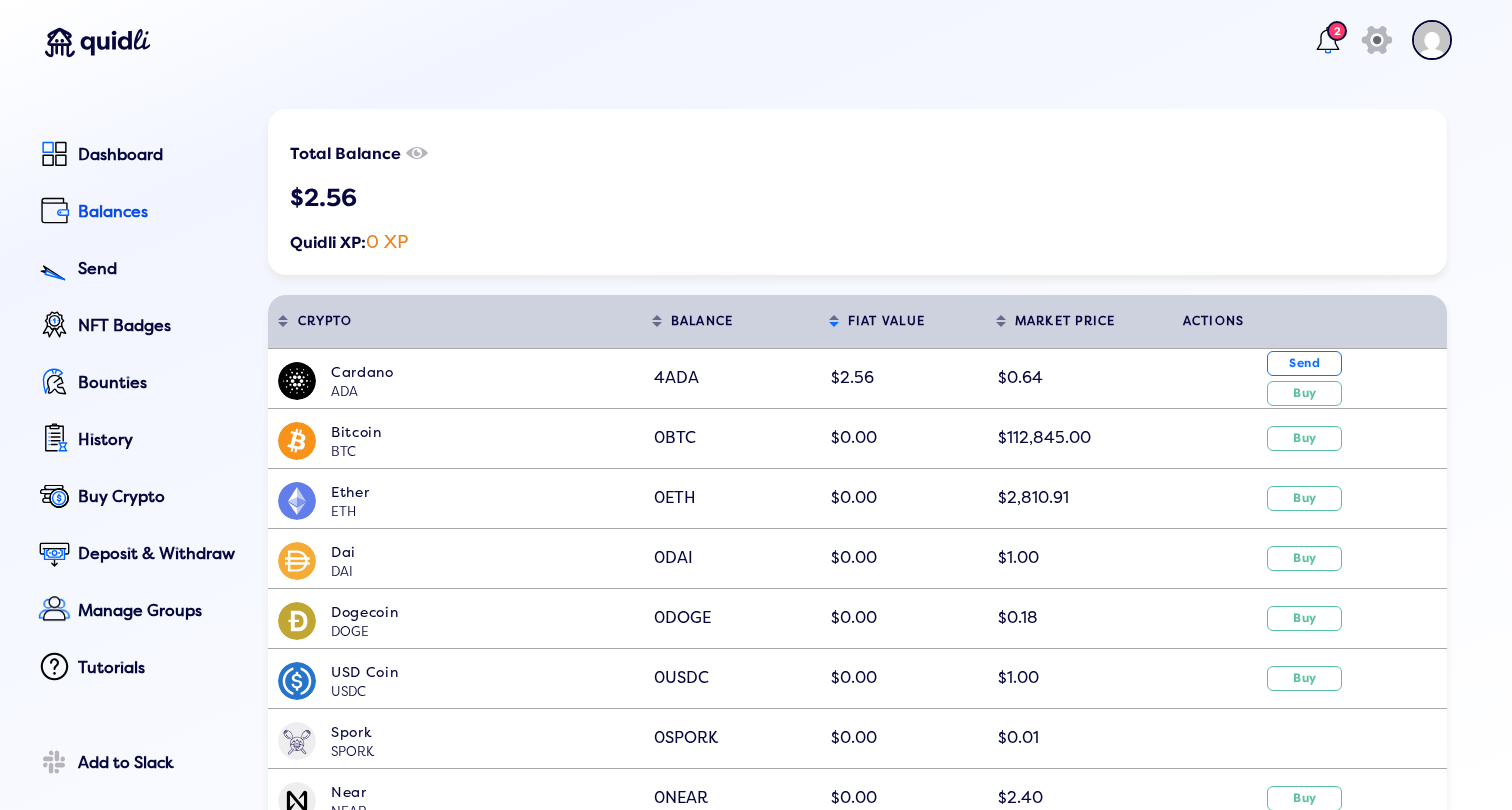 scroll, scrollTop: 109, scrollLeft: 0, axis: vertical 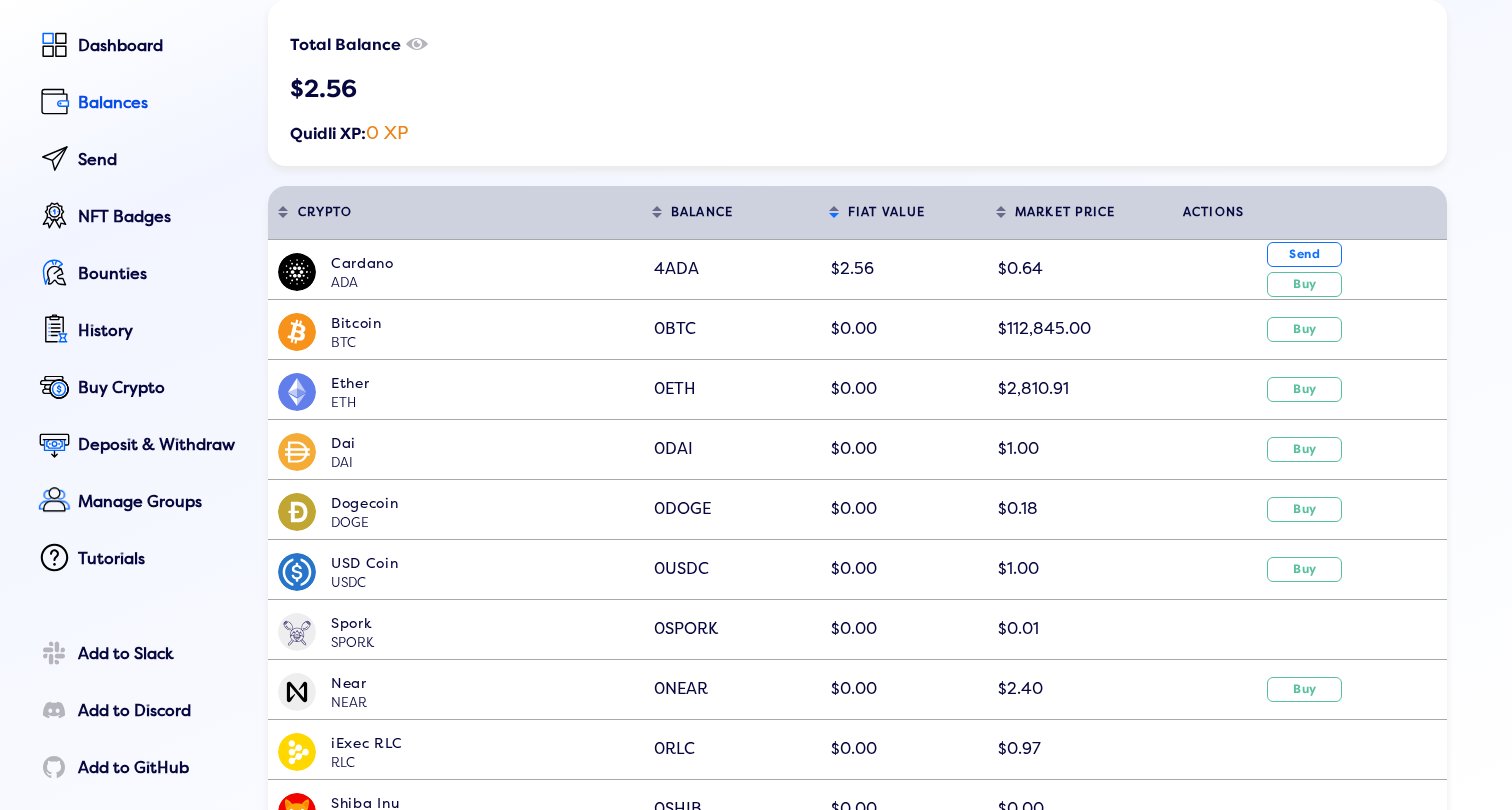 click on "[PERSON_NAME]" 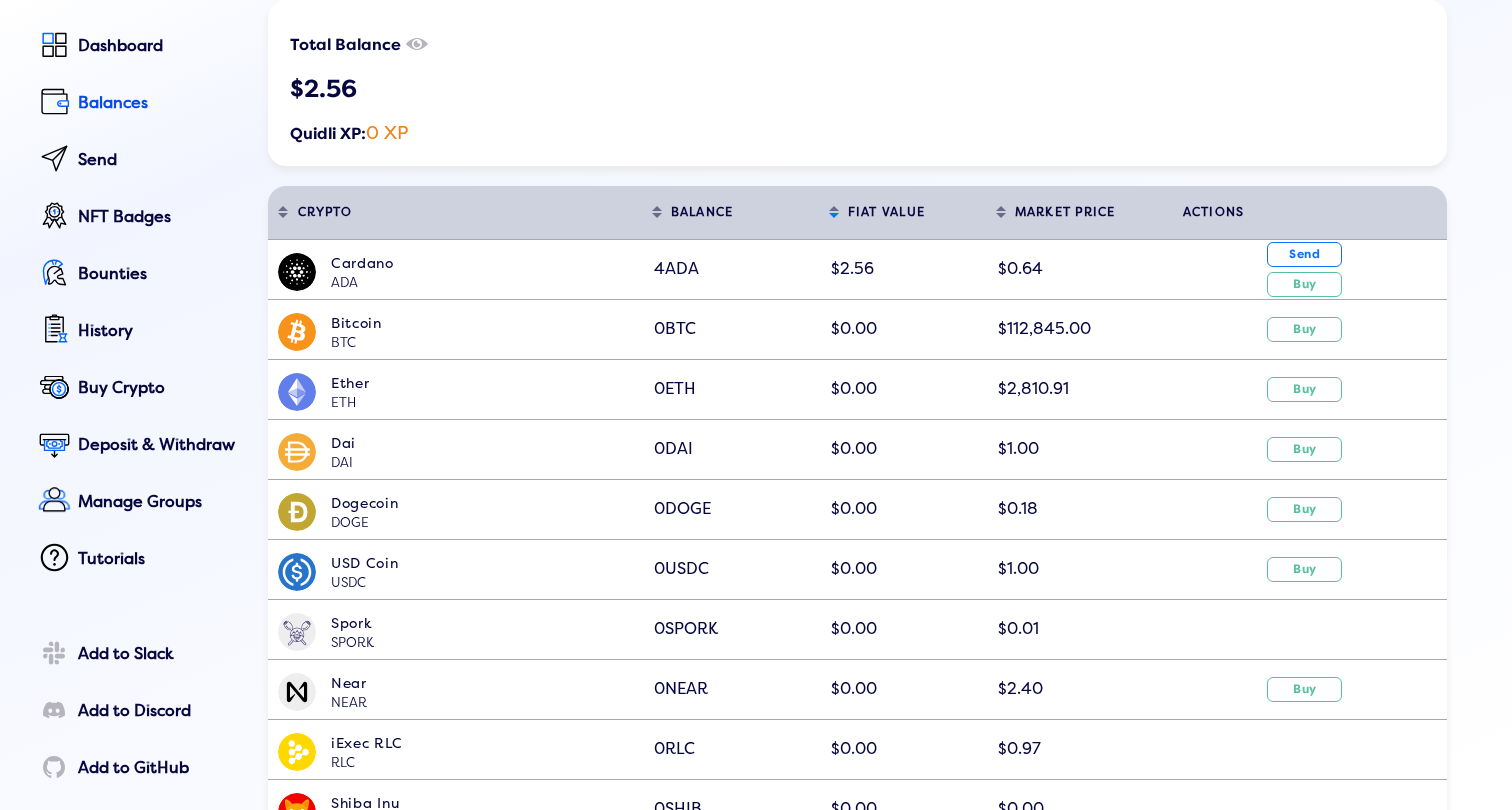 click on "Cardano" at bounding box center (486, 263) 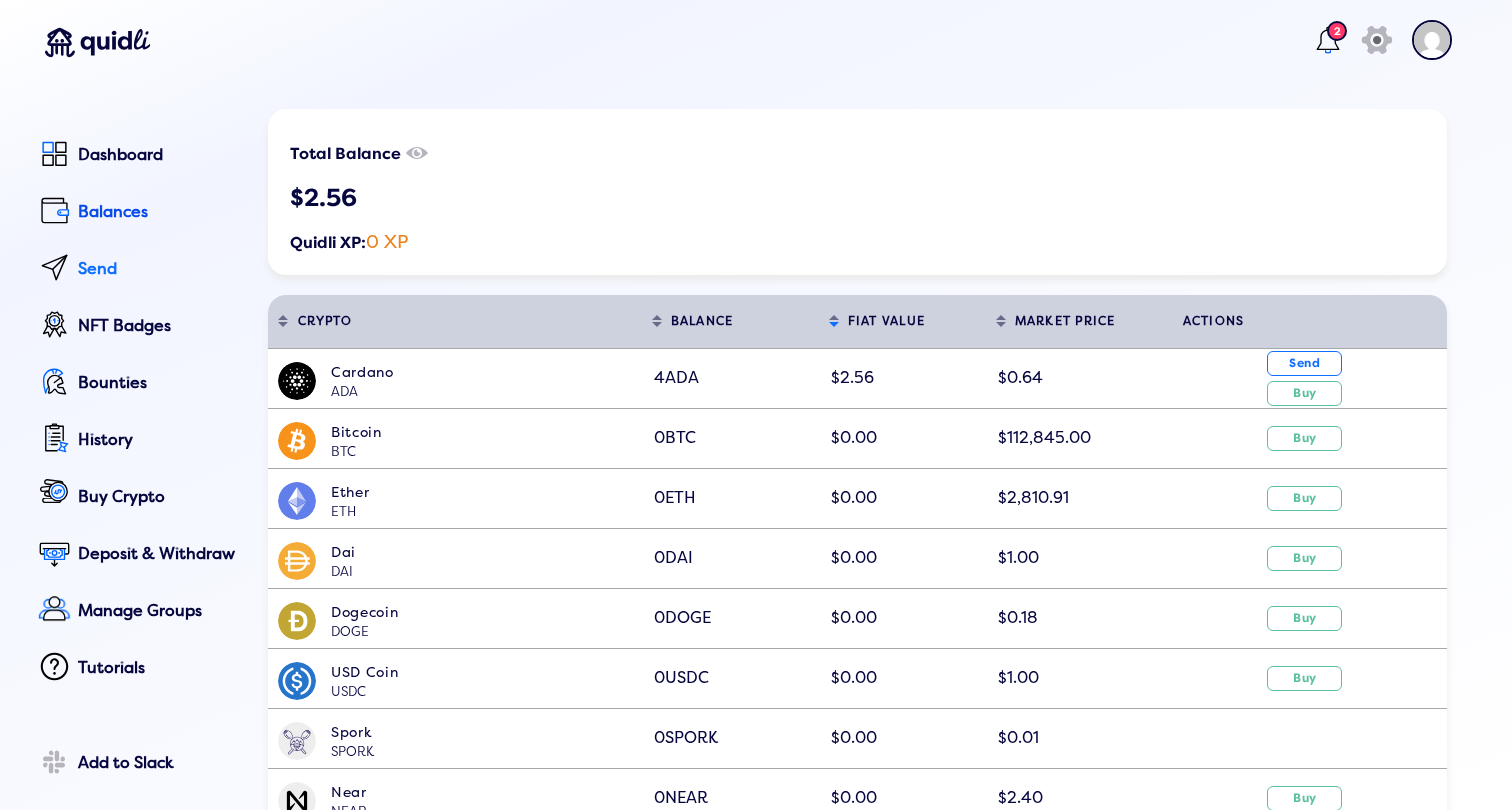 scroll, scrollTop: 0, scrollLeft: 0, axis: both 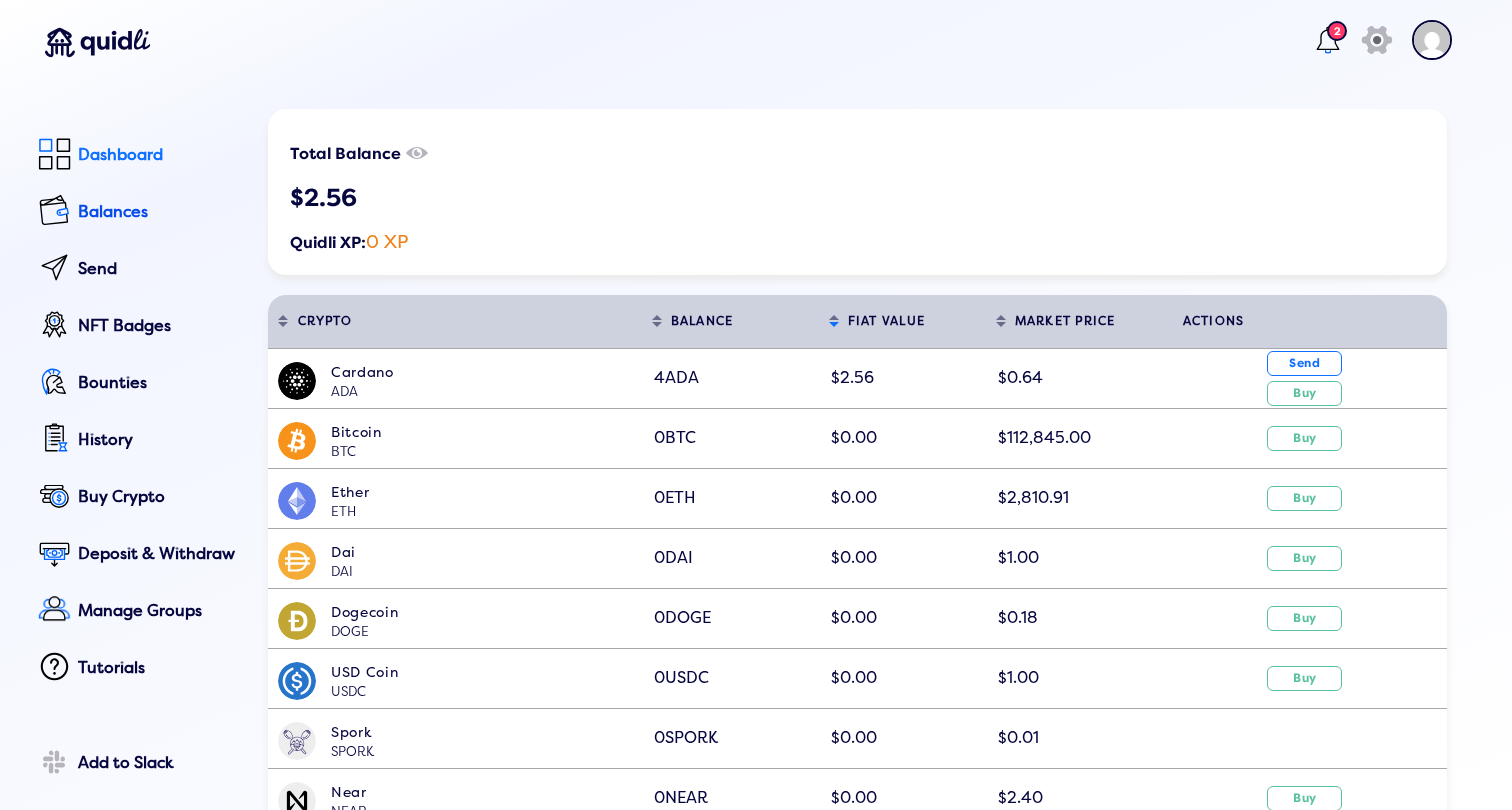 click on "Dashboard" 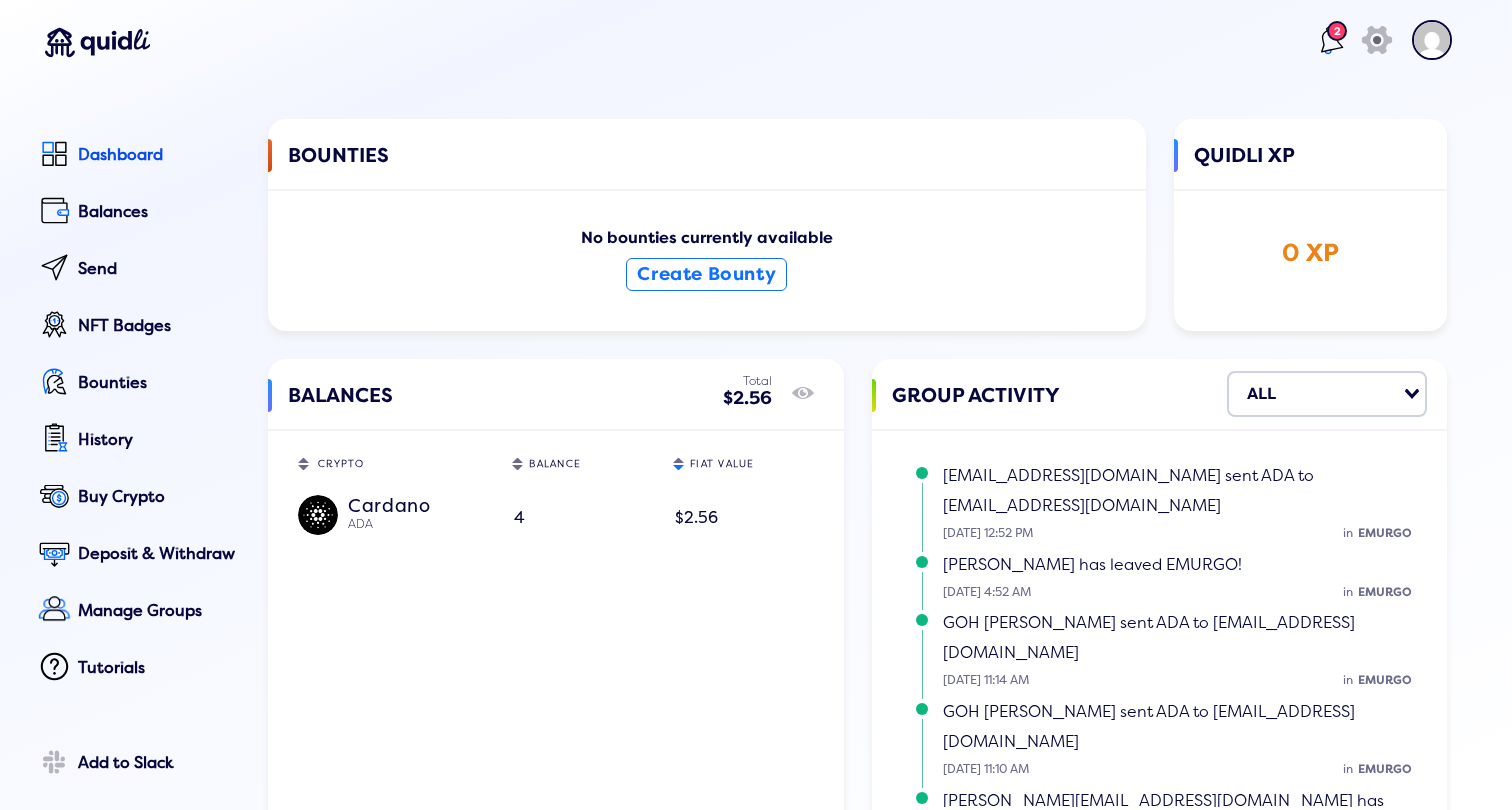 click on "2
icon" at bounding box center (1387, 44) 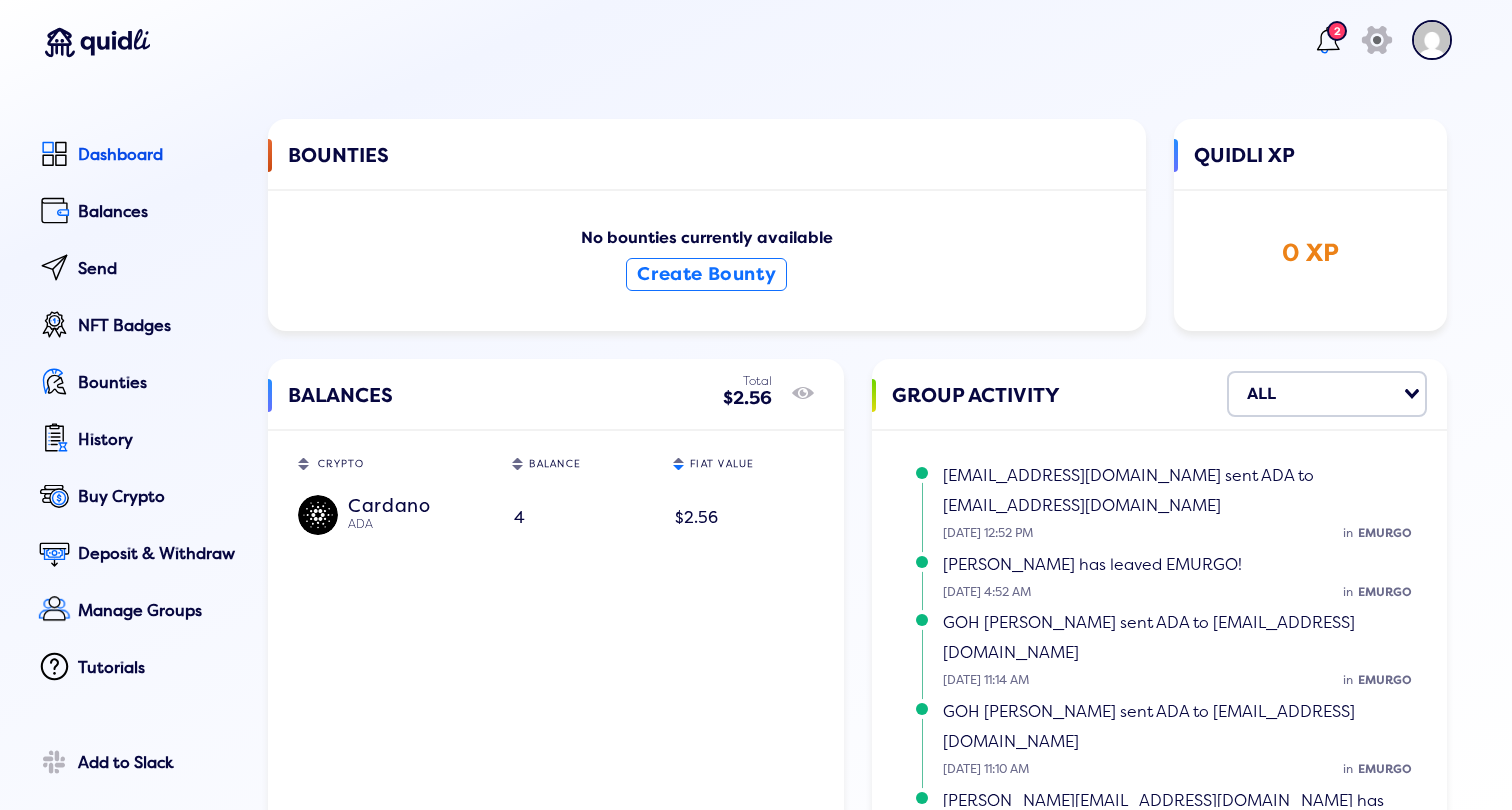 click at bounding box center (1322, 51) 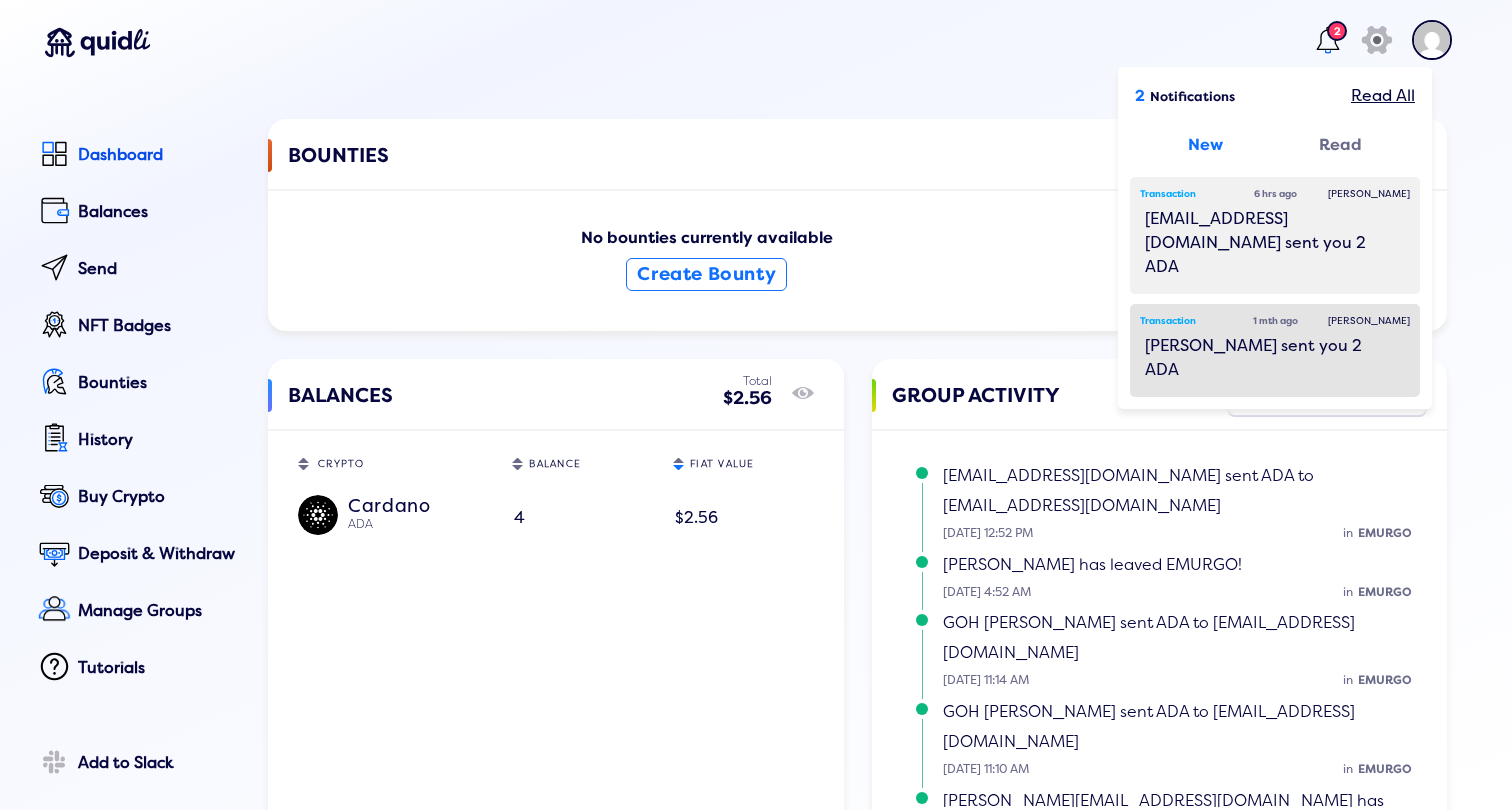 click on "[PERSON_NAME] sent you 2 ADA" at bounding box center [1275, 358] 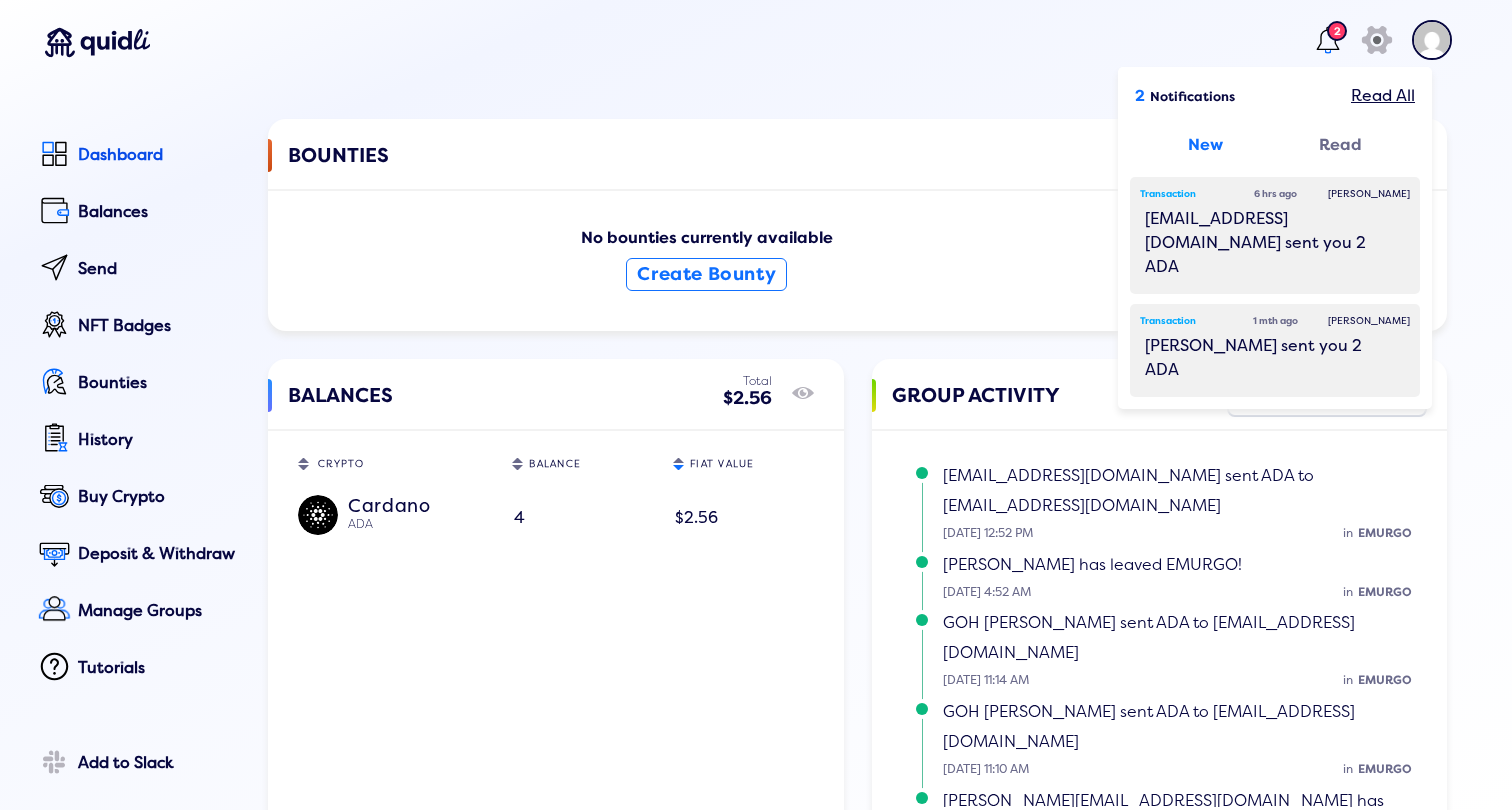click on "BALANCES Total
$2.56
show/hide CRYPTO  Sort table by CRYPTO in descending order  BALANCE  Sort table by BALANCE in descending order  FIAT VALUE  Sort table by FIAT VALUE in descending order  [PERSON_NAME] 4  $2.56" at bounding box center [556, 593] 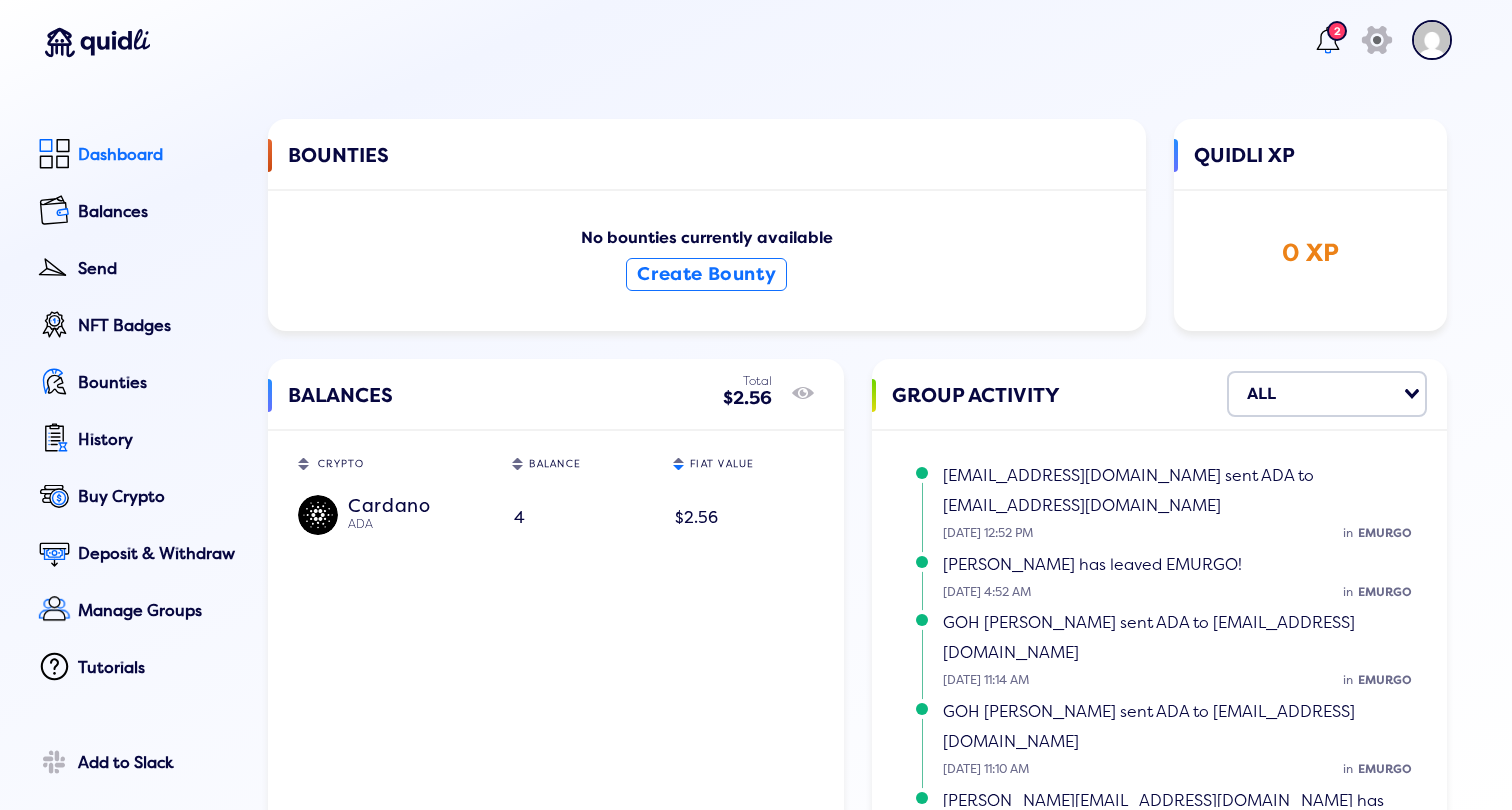 click on "Dashboard" 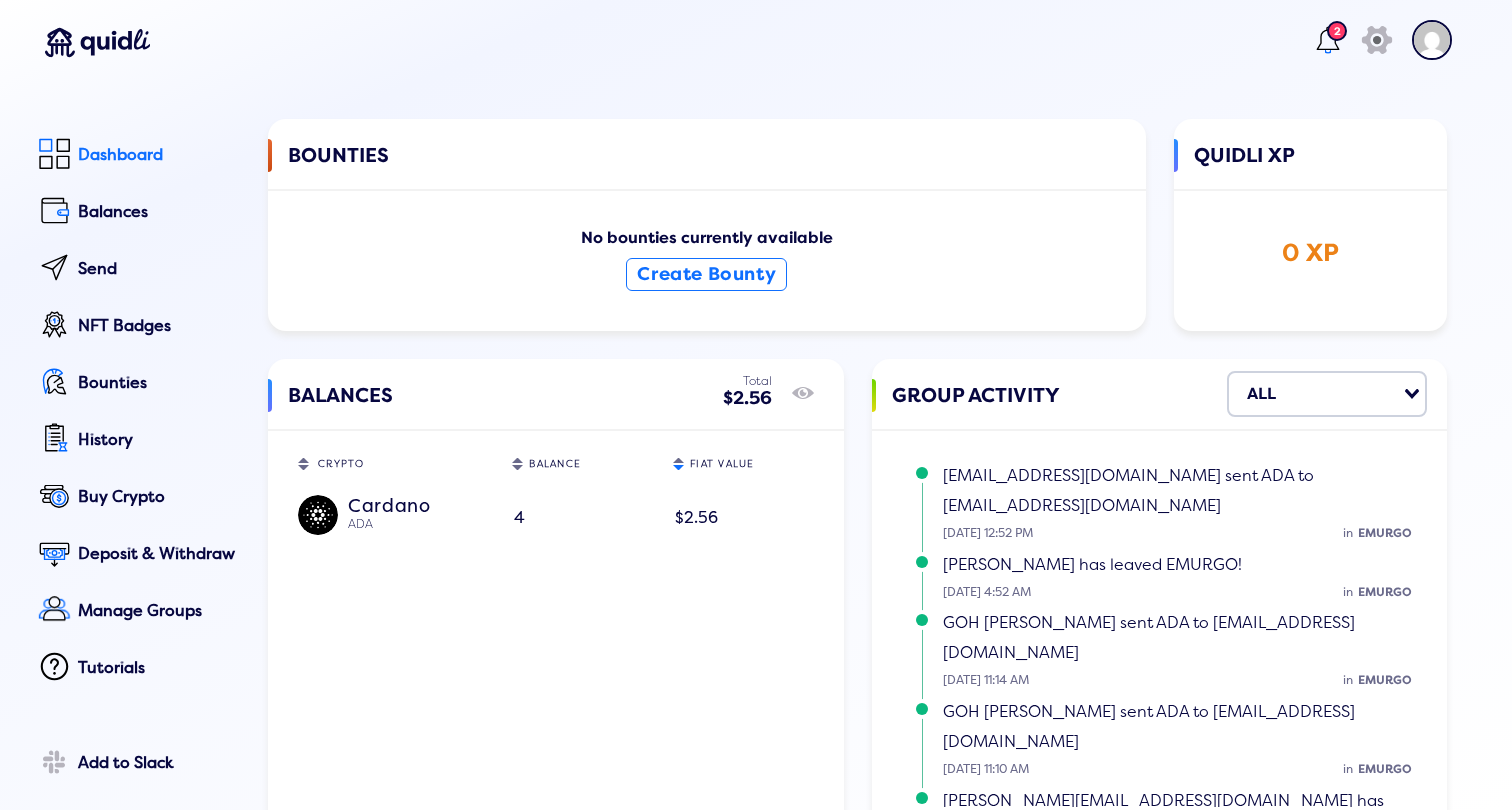 click at bounding box center [54, 153] 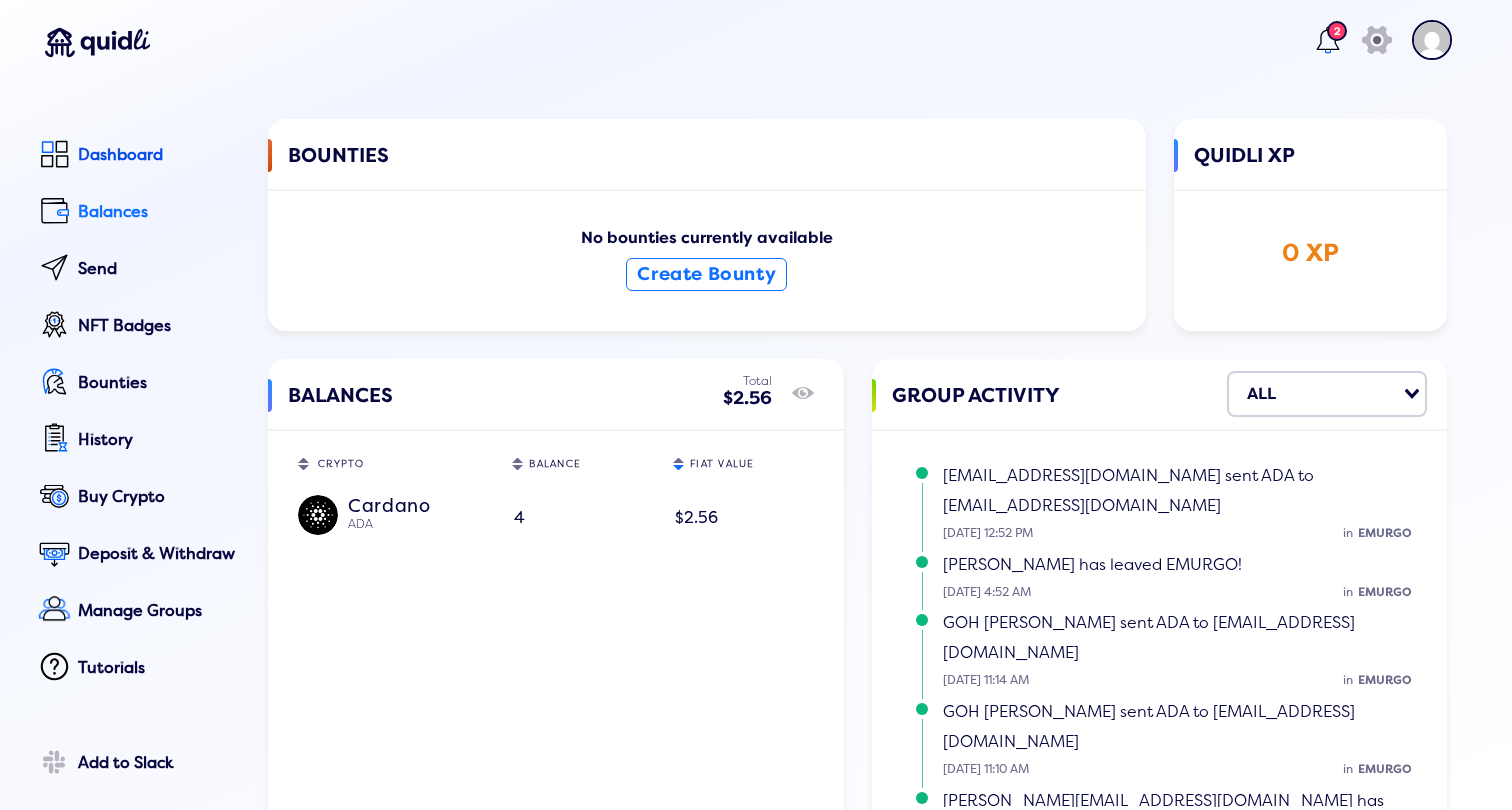 click at bounding box center [54, 210] 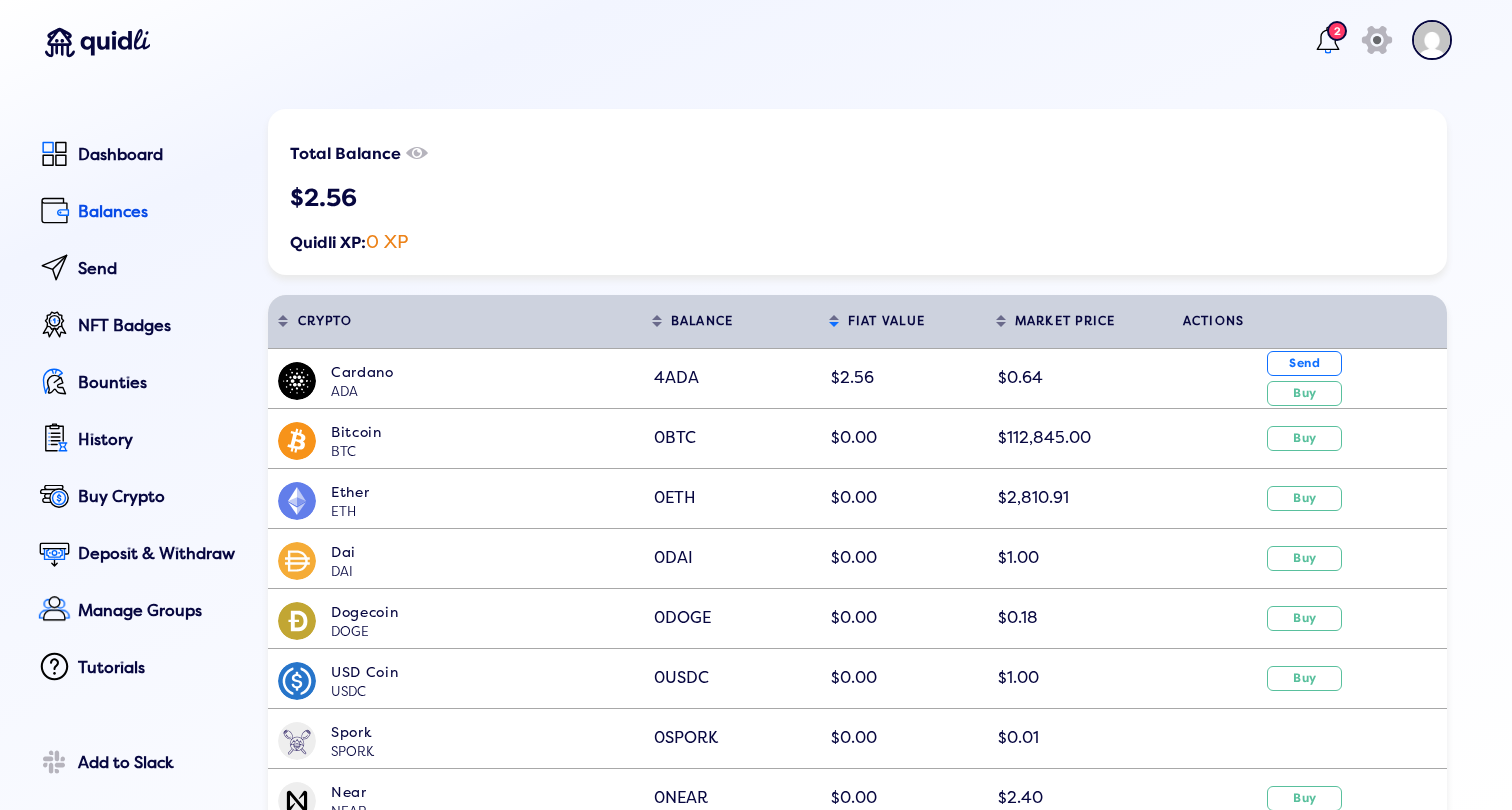 click at bounding box center (297, 381) 